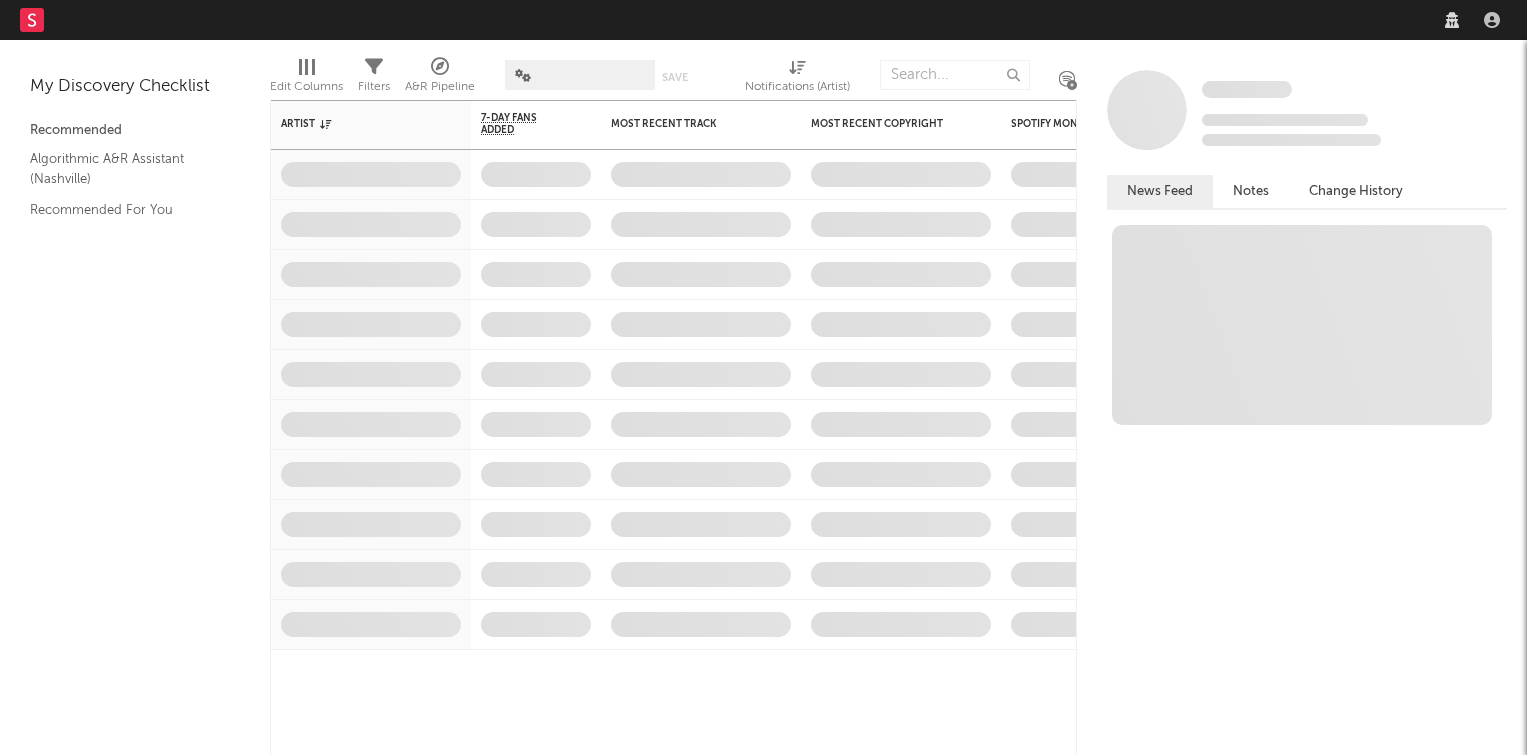 scroll, scrollTop: 0, scrollLeft: 0, axis: both 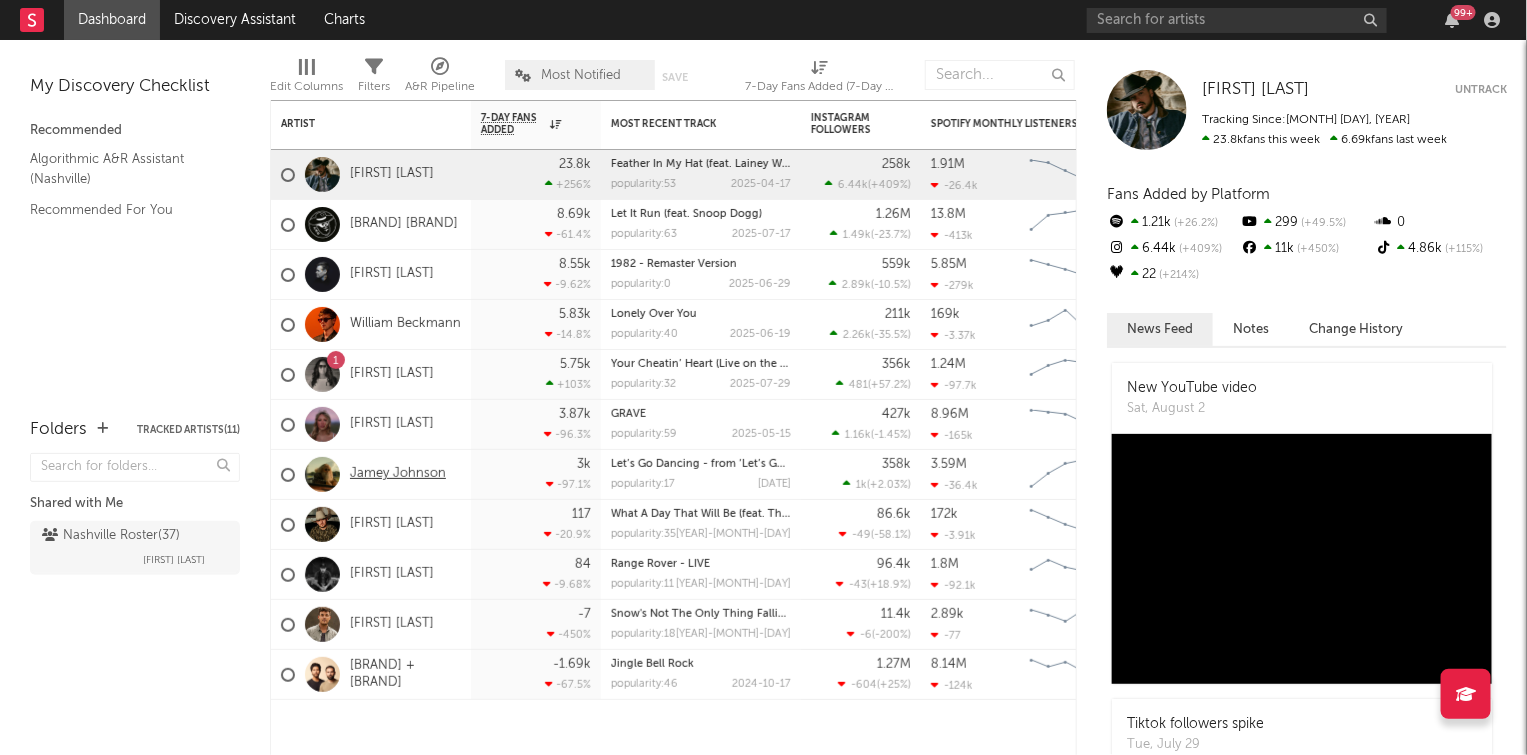 click on "Jamey Johnson" at bounding box center (398, 474) 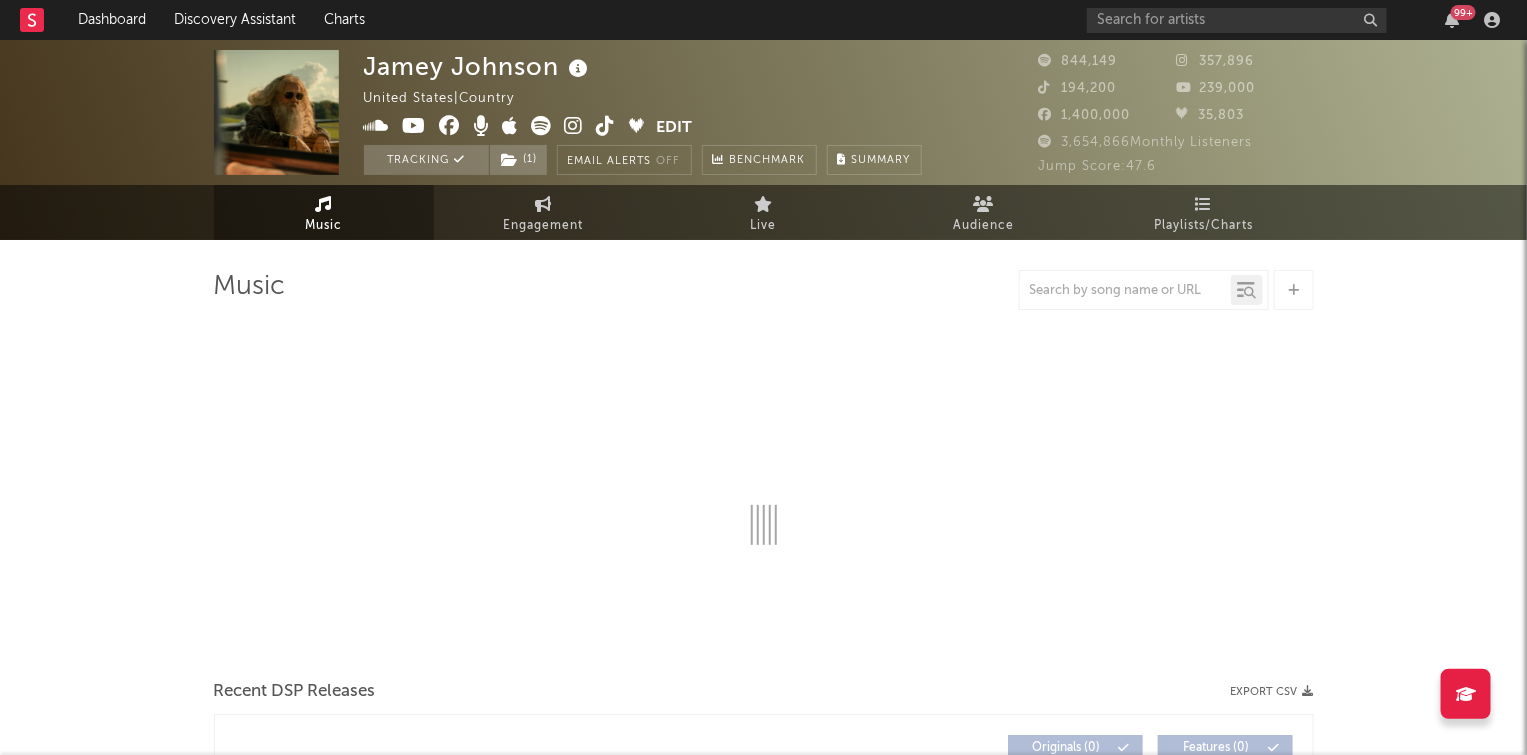 select on "6m" 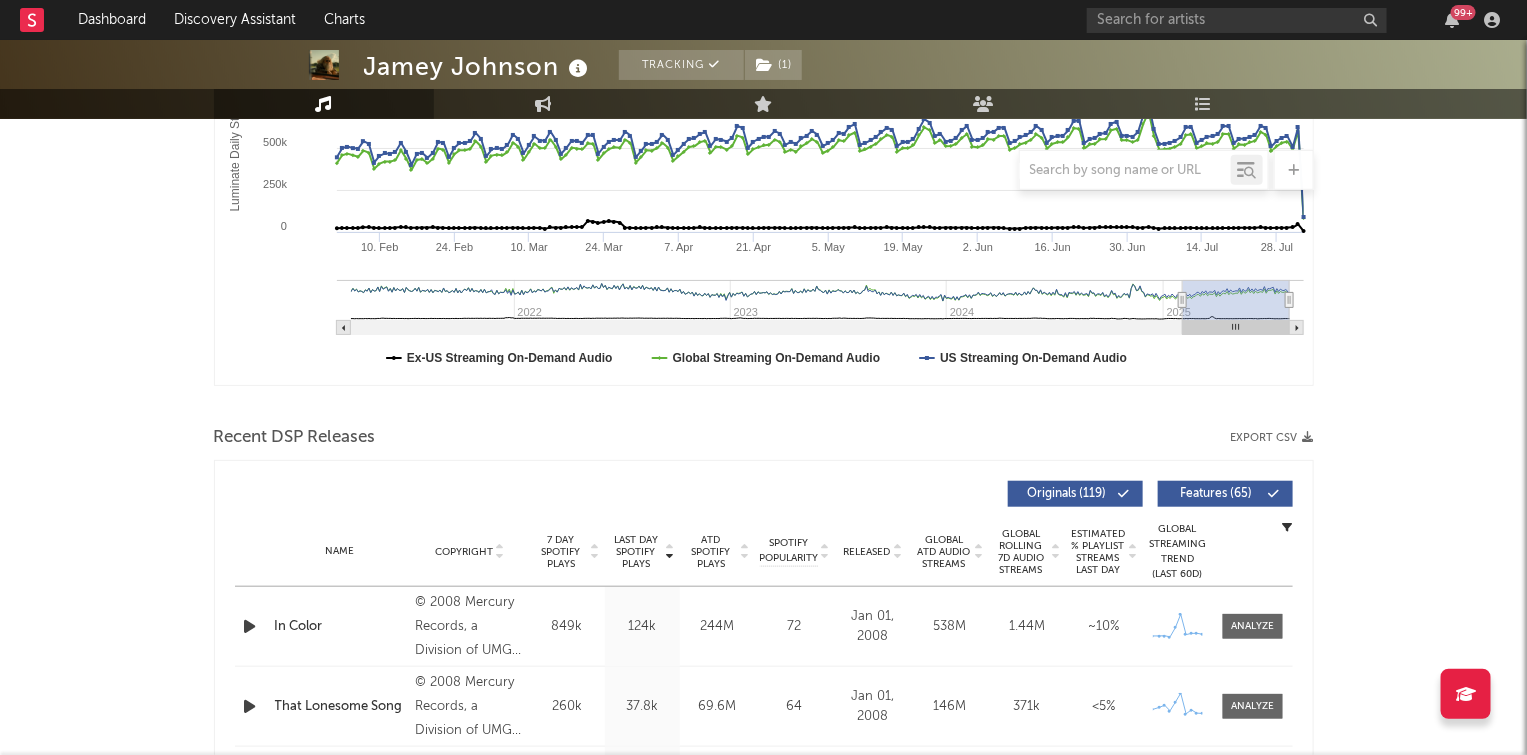 scroll, scrollTop: 0, scrollLeft: 0, axis: both 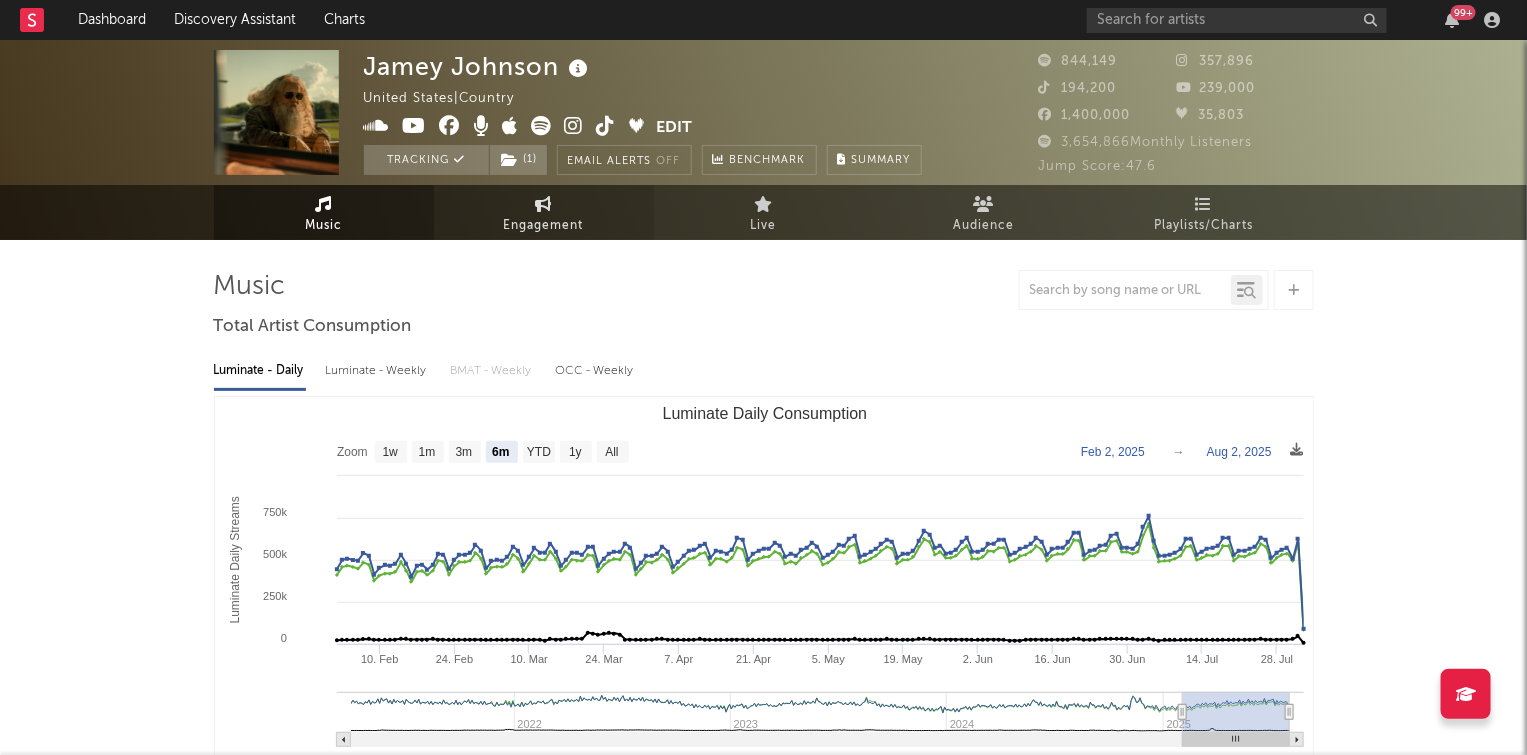 click on "Engagement" at bounding box center [544, 212] 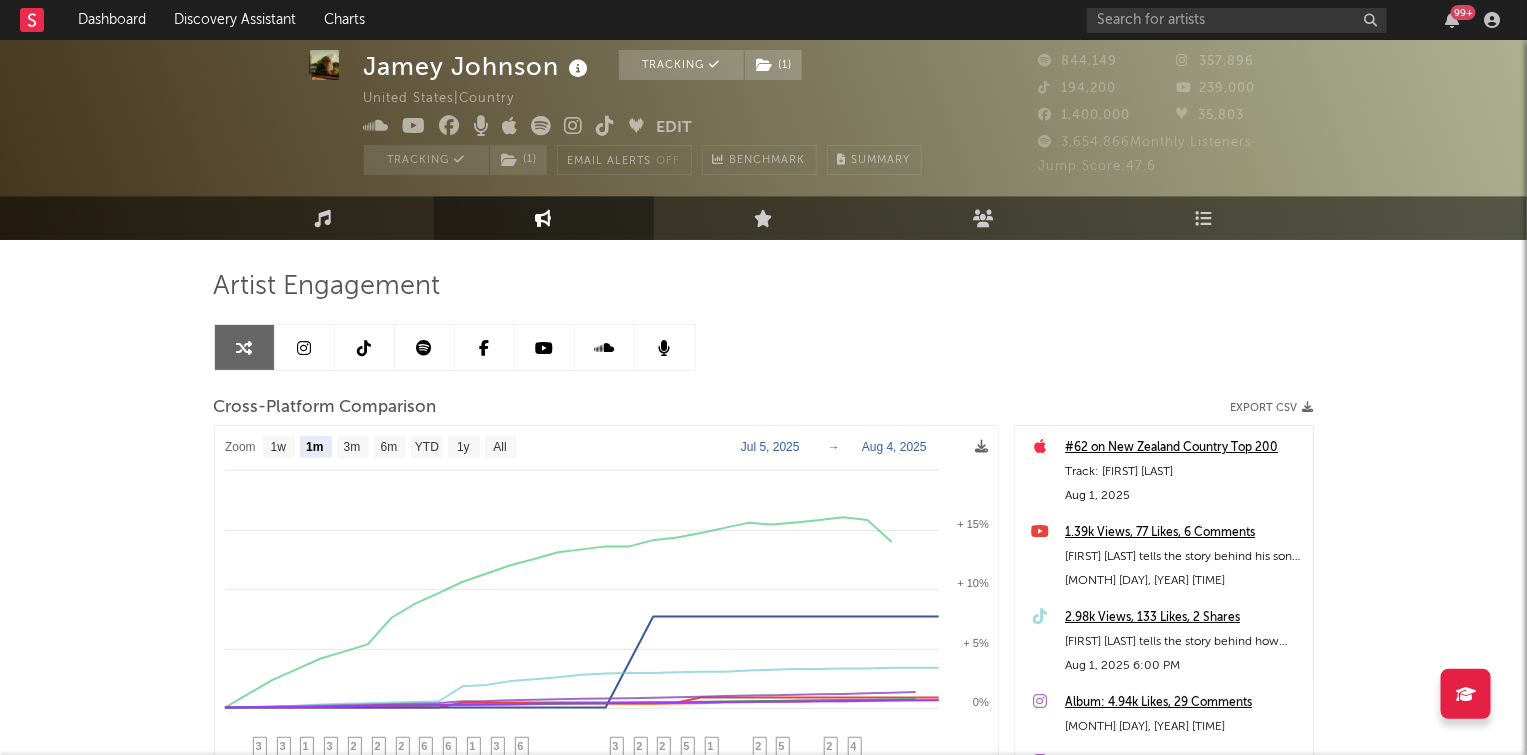 scroll, scrollTop: 131, scrollLeft: 0, axis: vertical 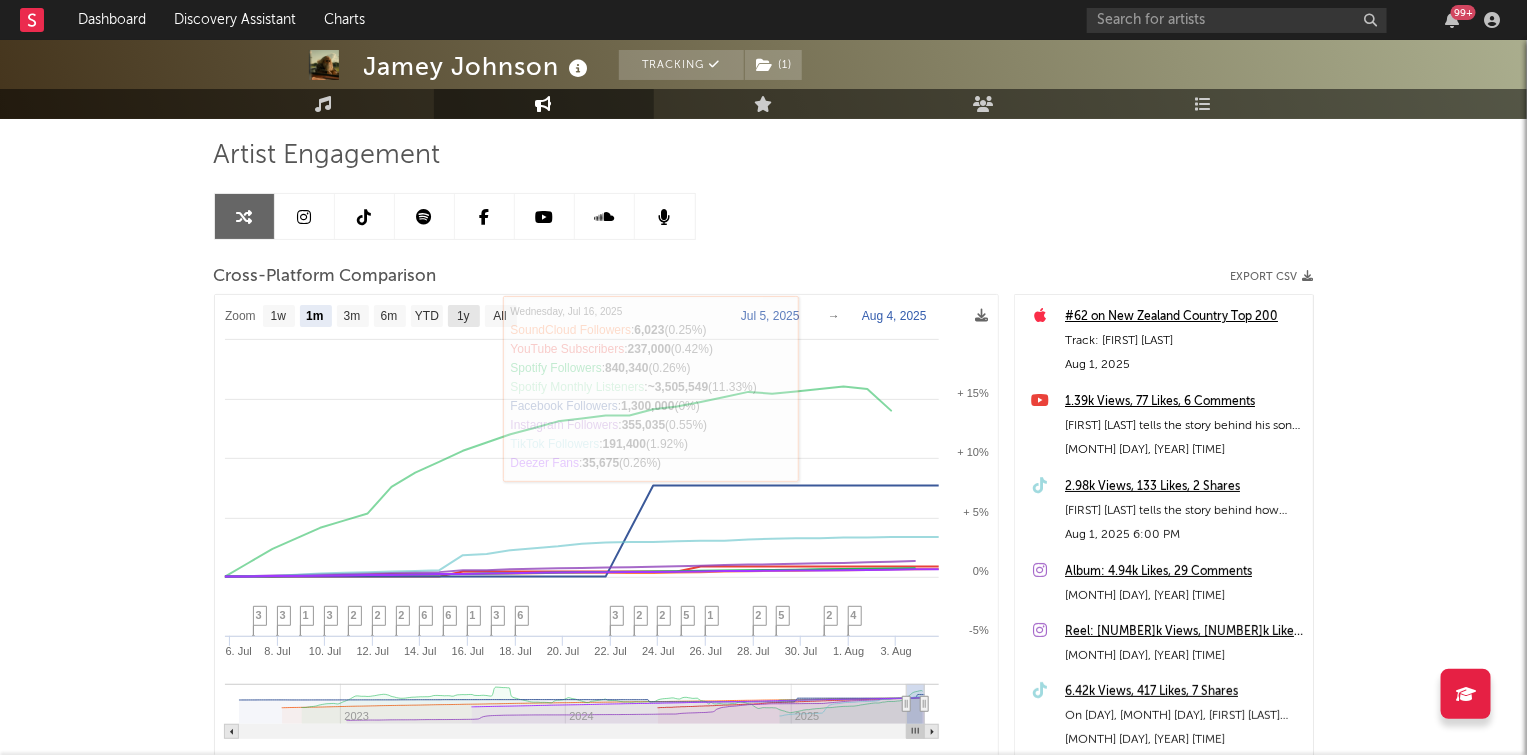 click on "1y" 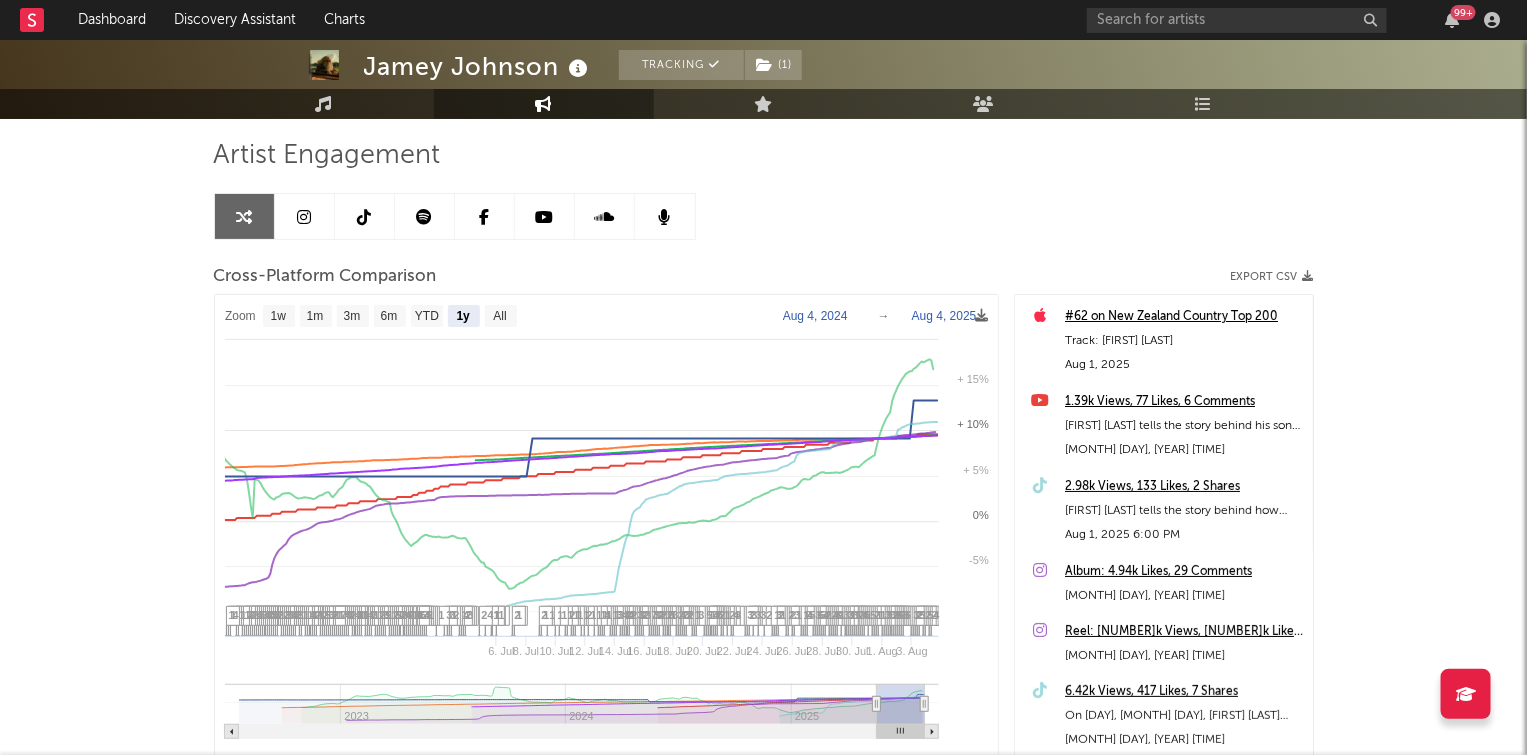 select on "1y" 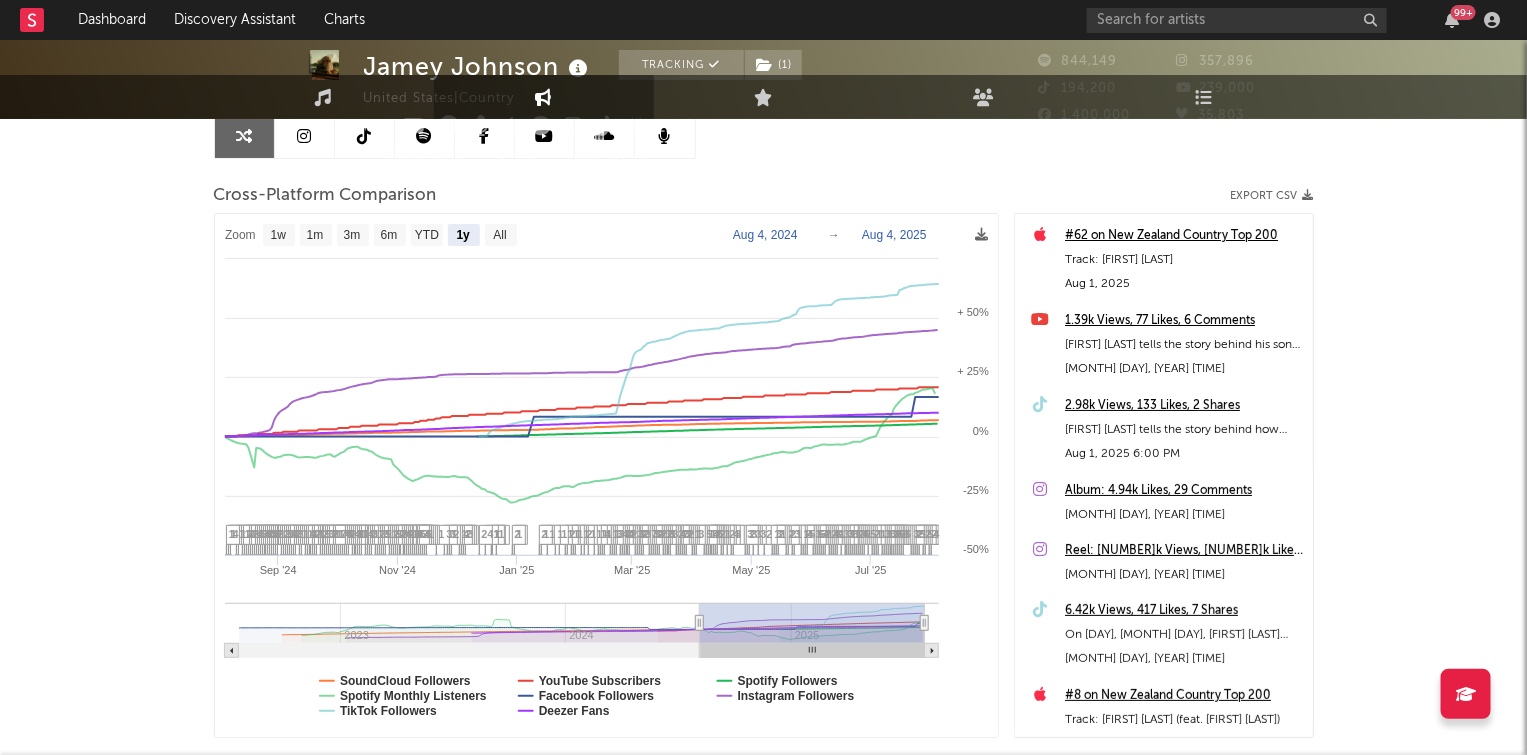 scroll, scrollTop: 0, scrollLeft: 0, axis: both 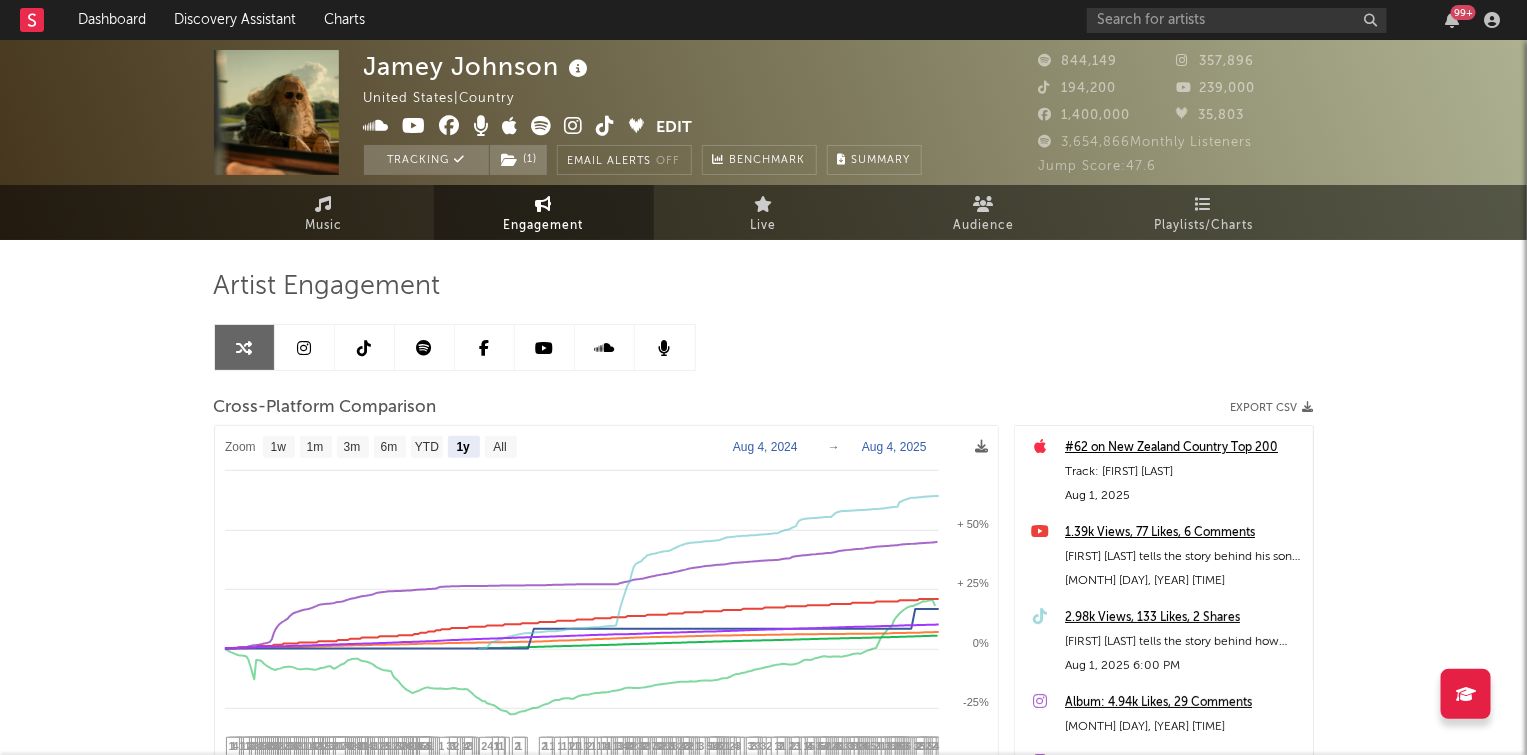 click at bounding box center (365, 347) 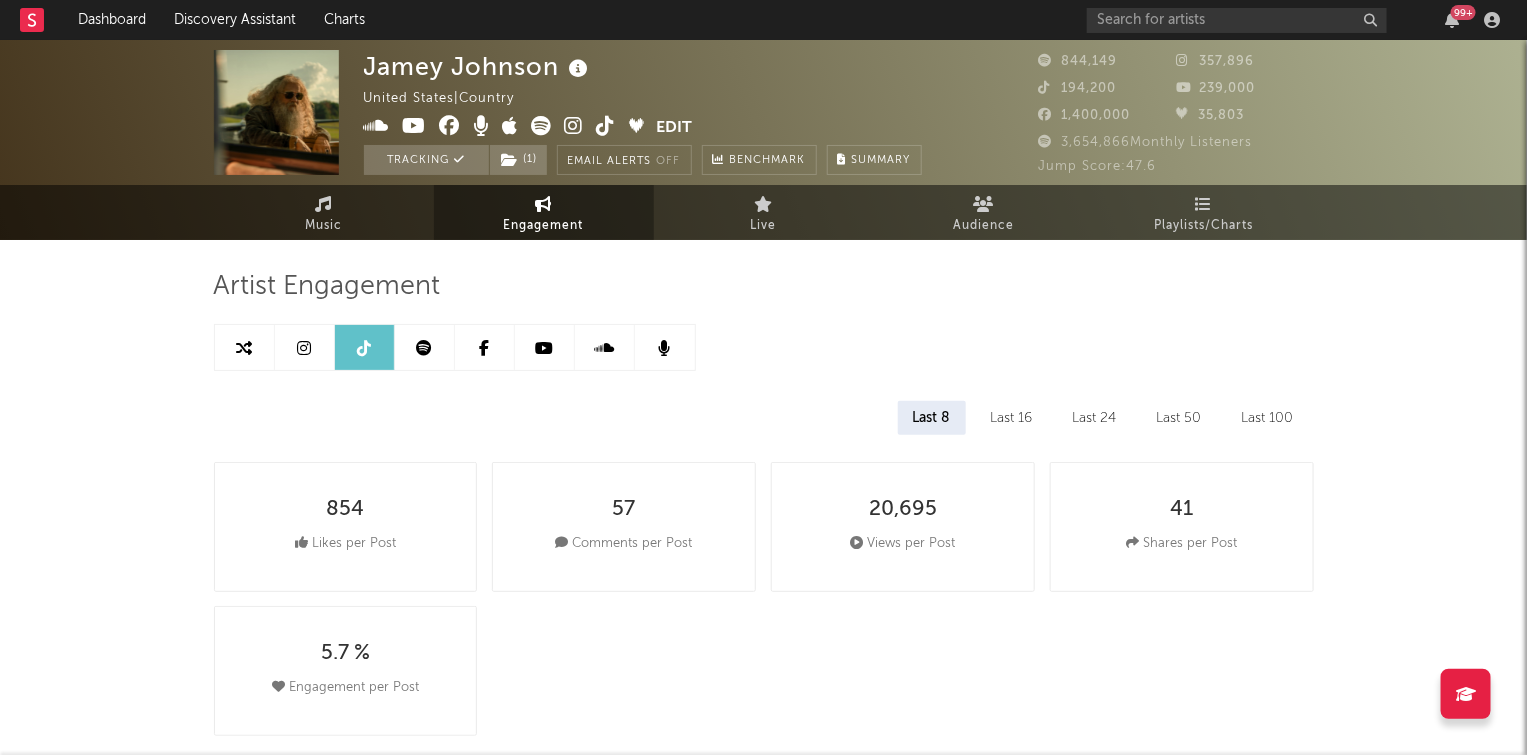 select on "6m" 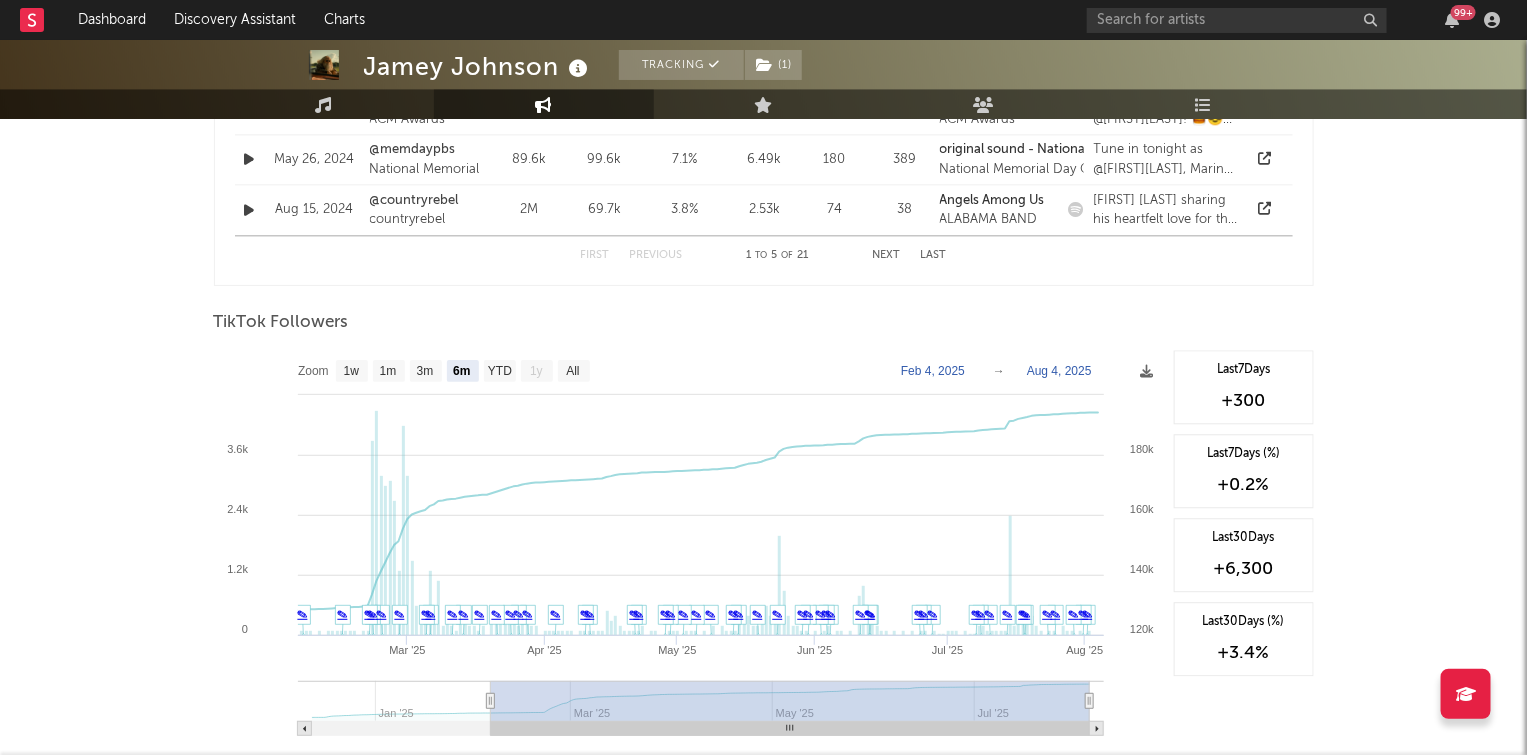 scroll, scrollTop: 1806, scrollLeft: 0, axis: vertical 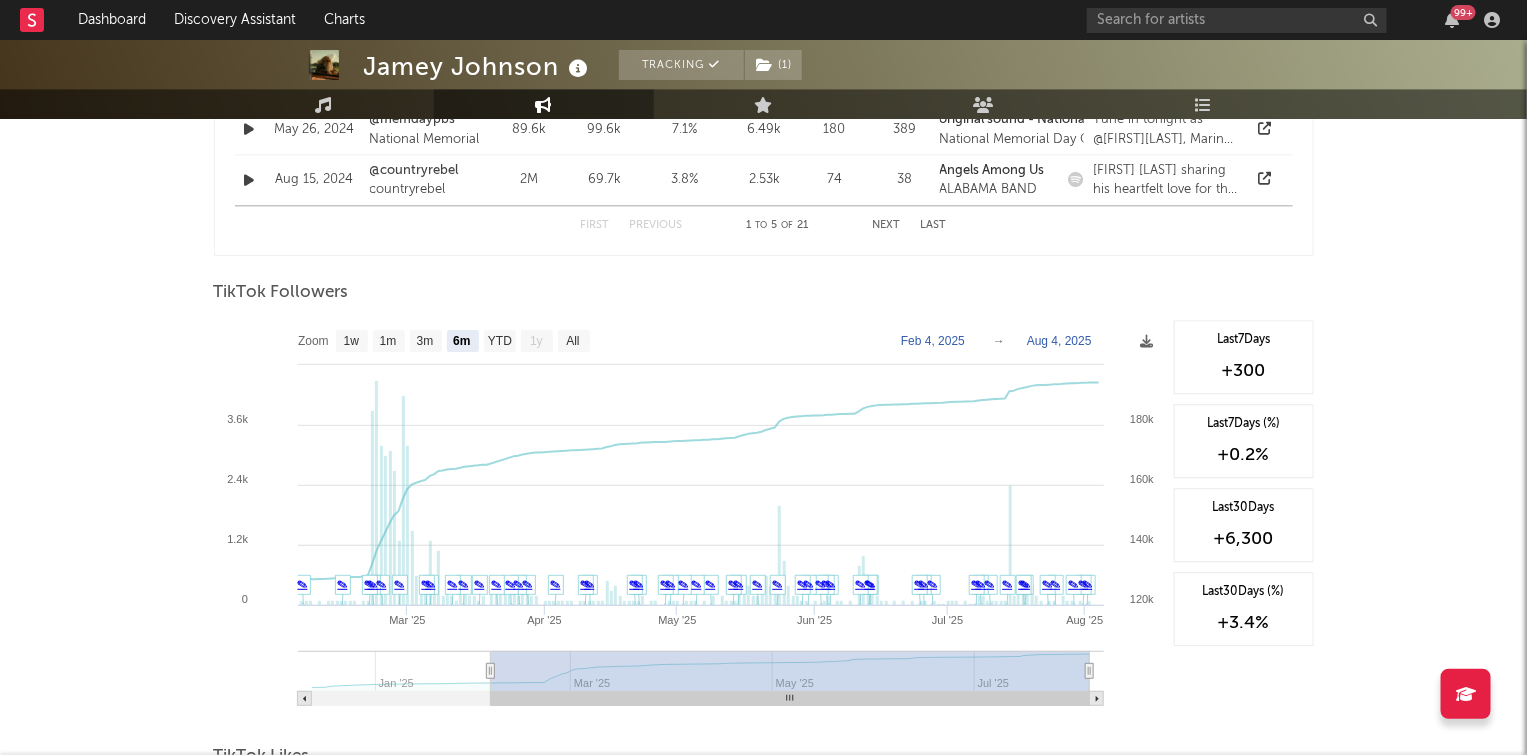 click on "1y" 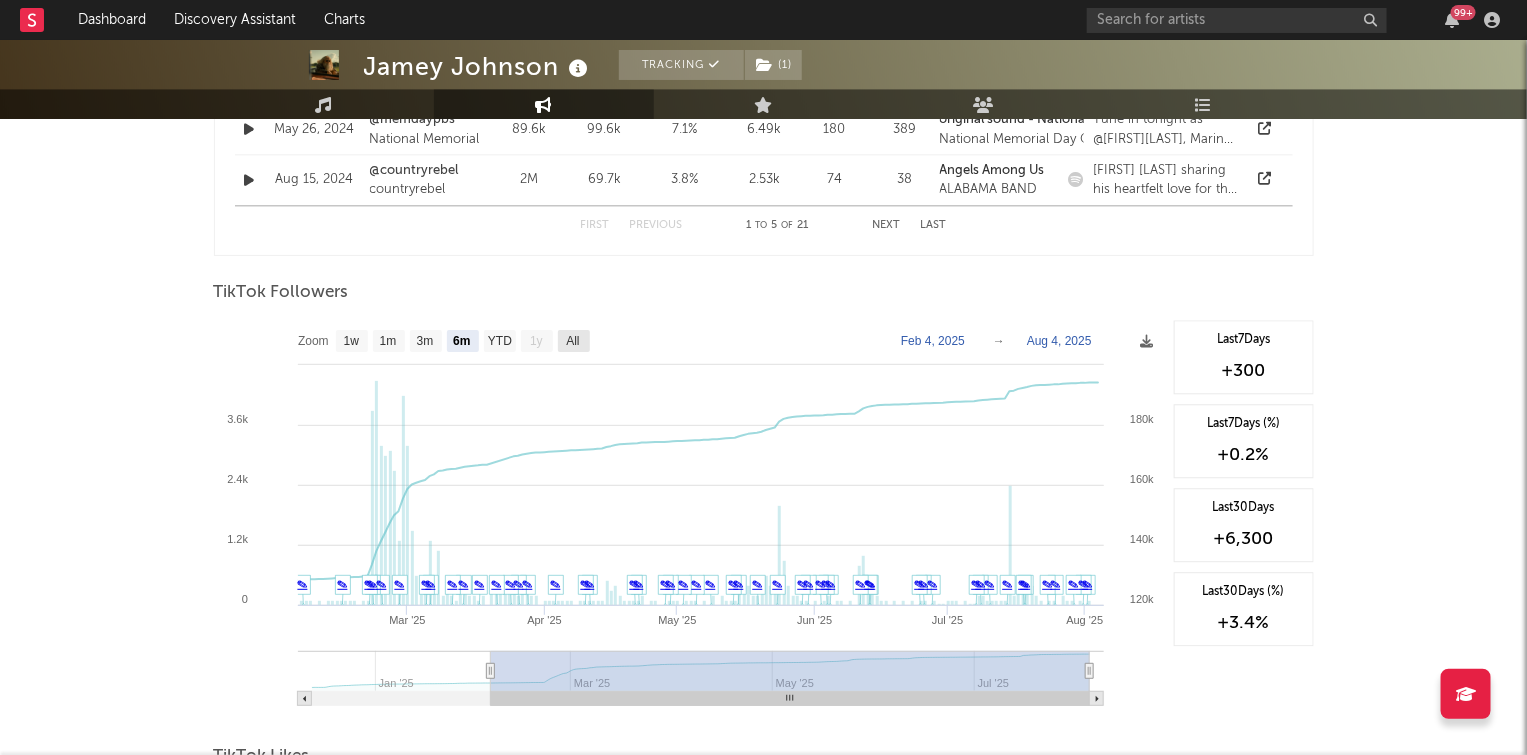click 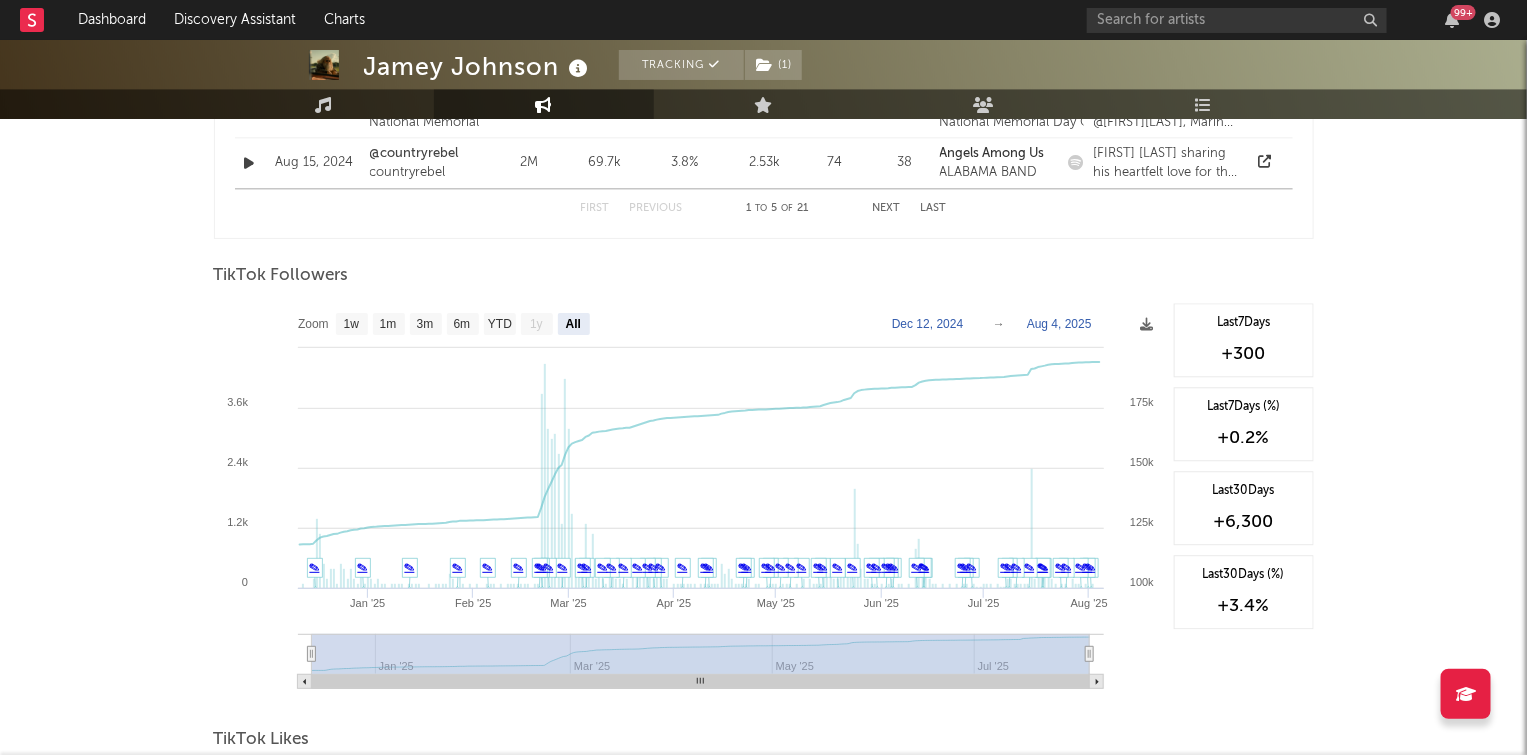 scroll, scrollTop: 1825, scrollLeft: 0, axis: vertical 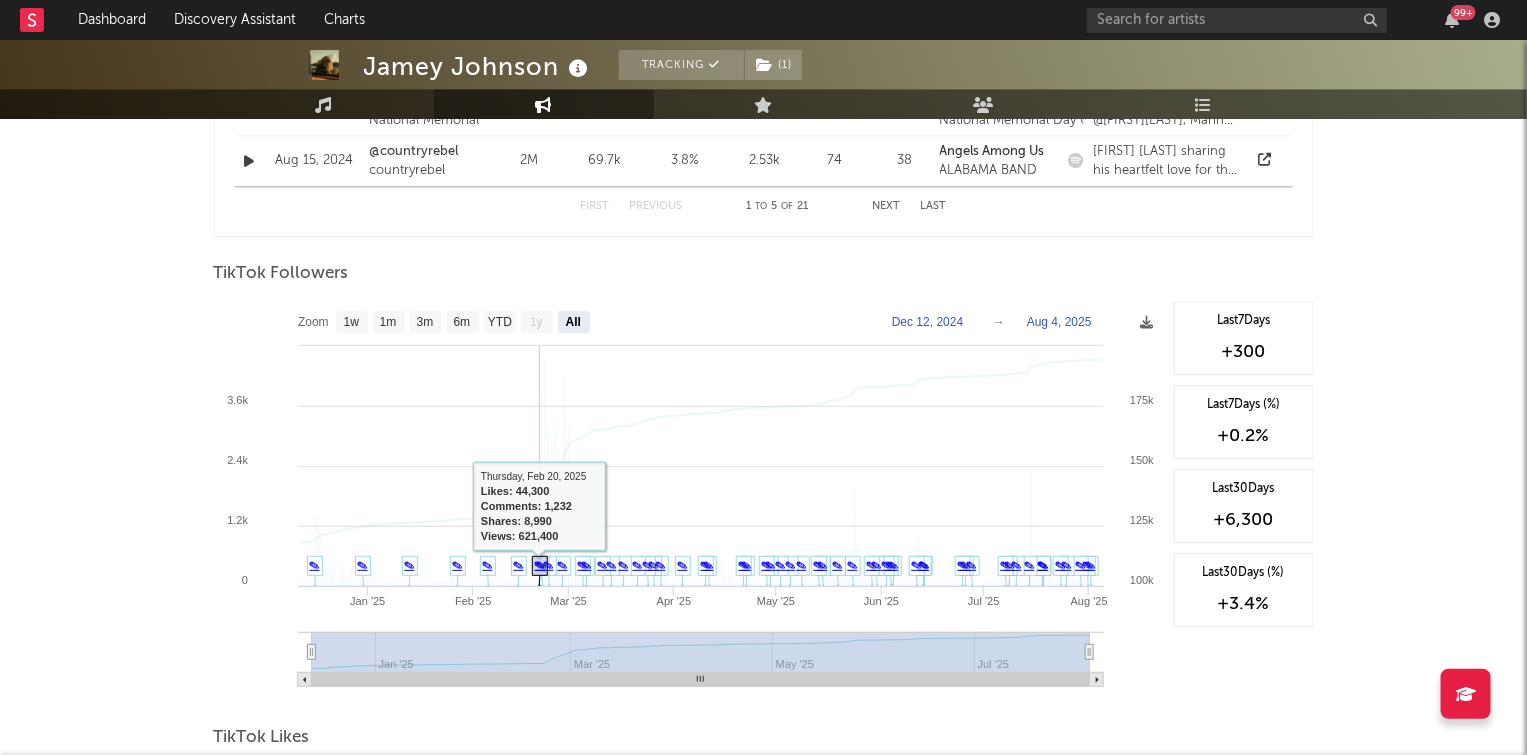 click on "✎" at bounding box center [540, 565] 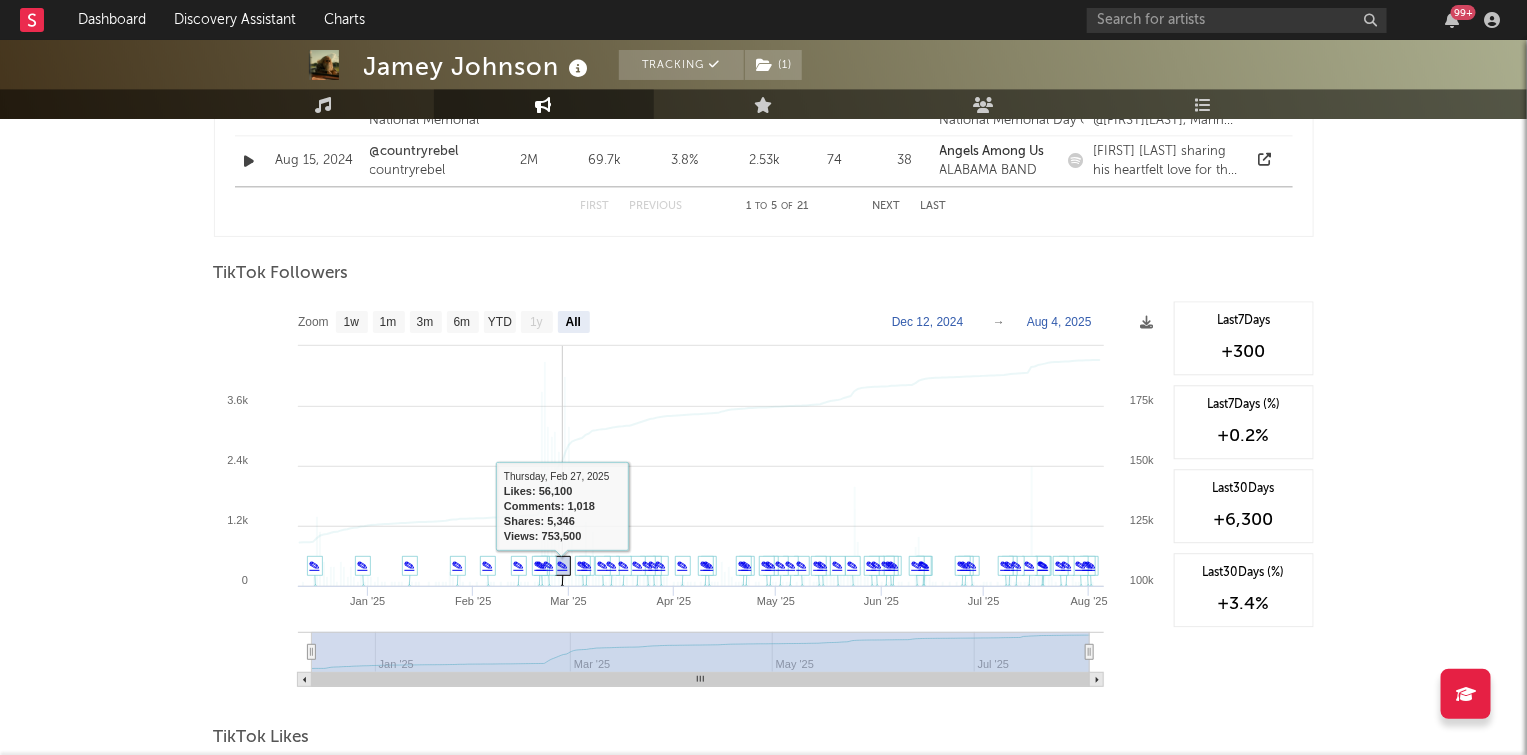 click 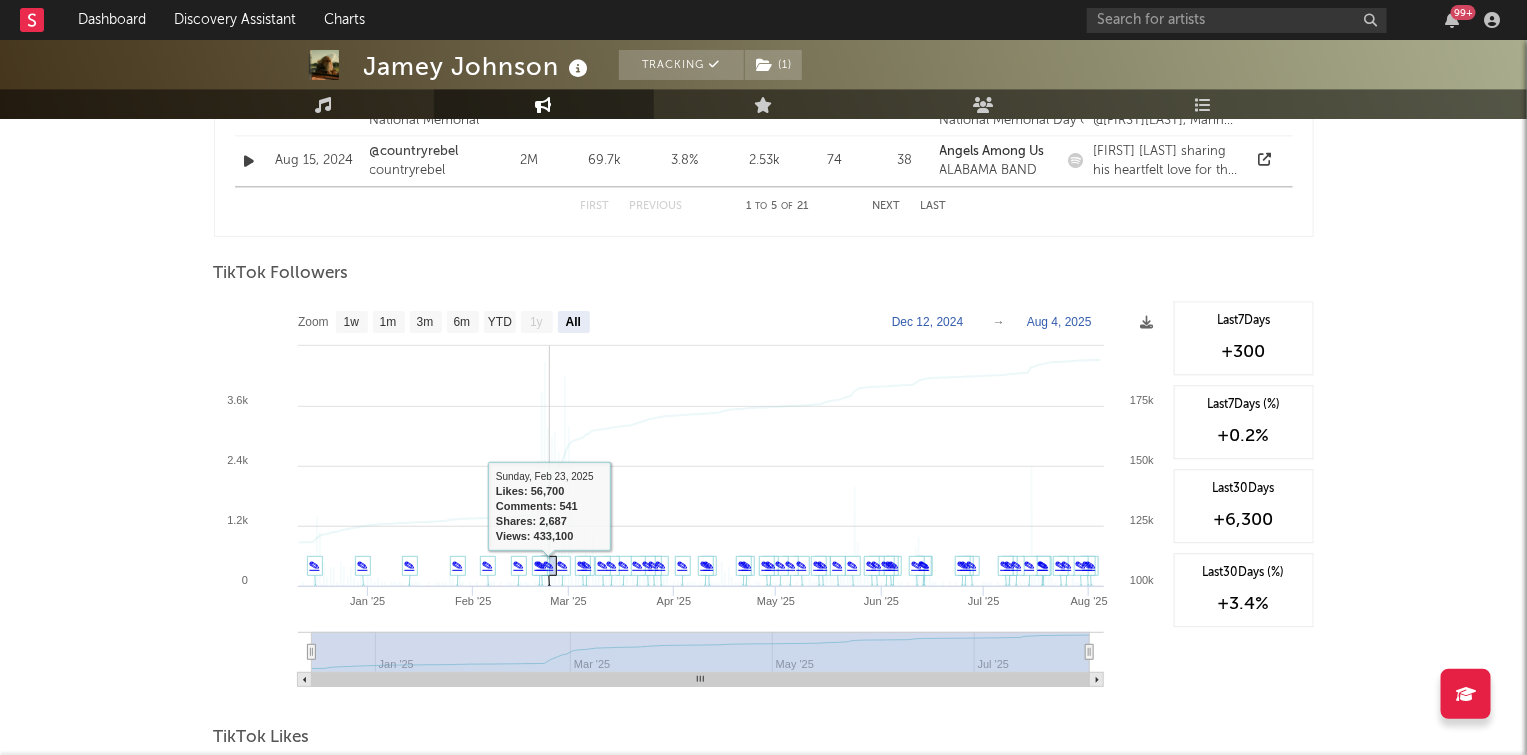 click on "✎" at bounding box center [549, 565] 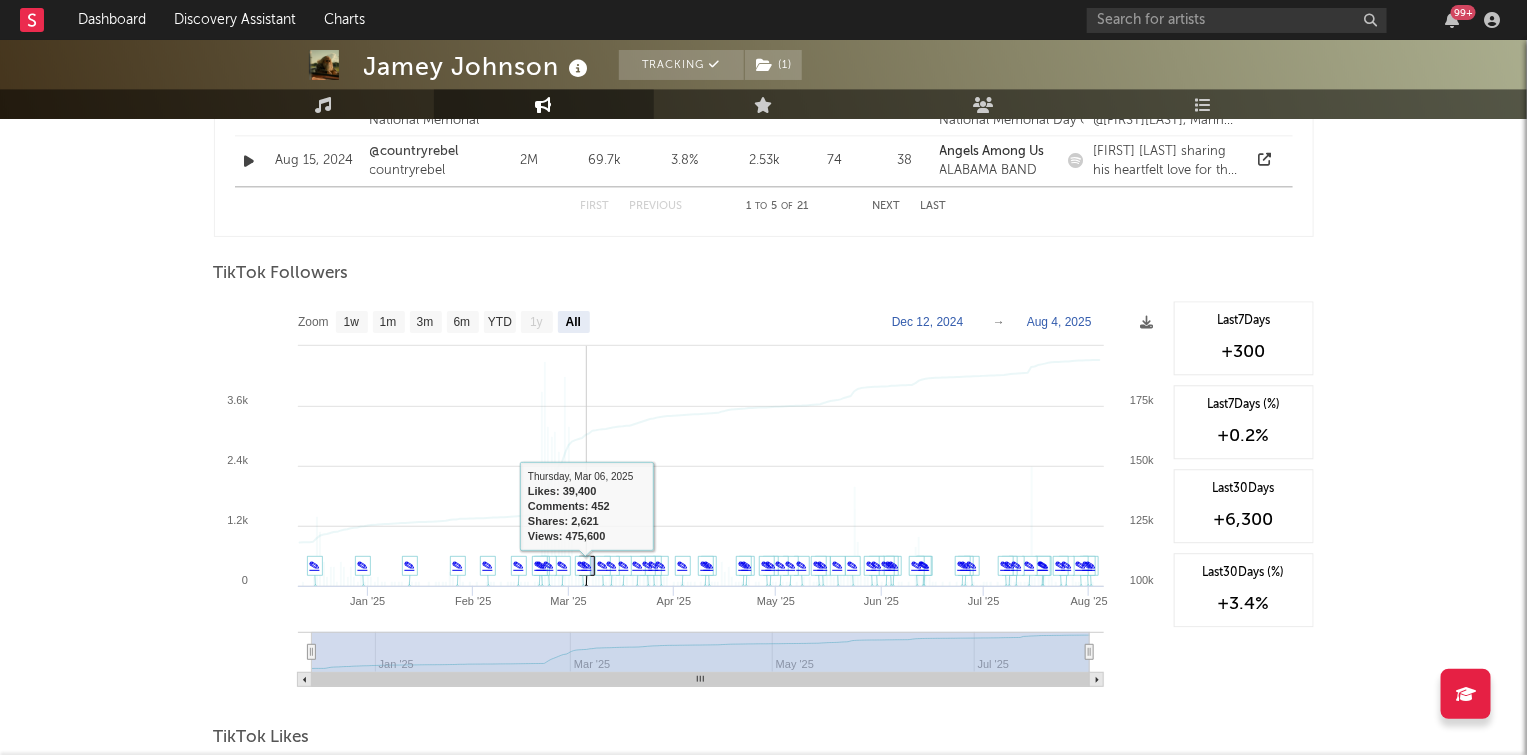 click 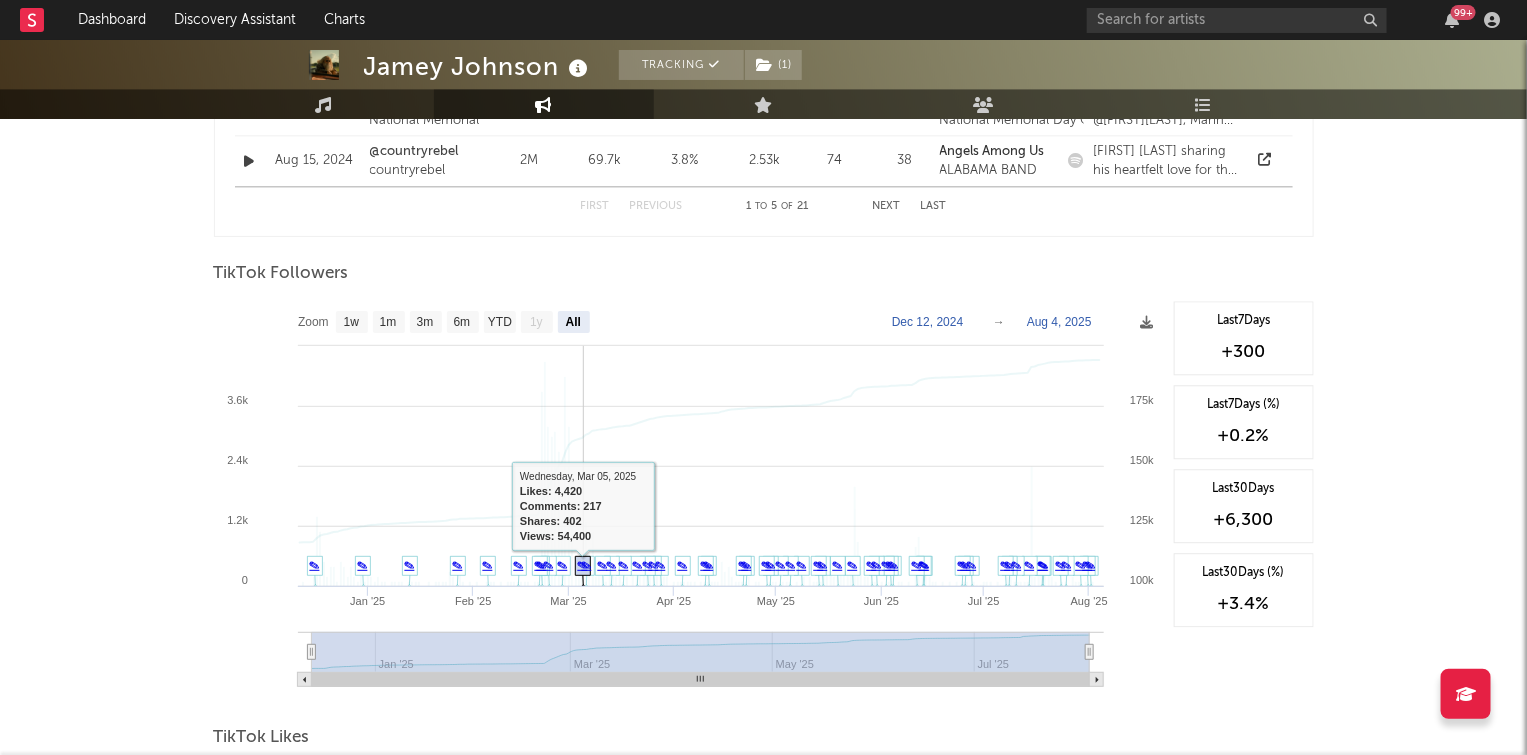 click on "✎" at bounding box center (587, 565) 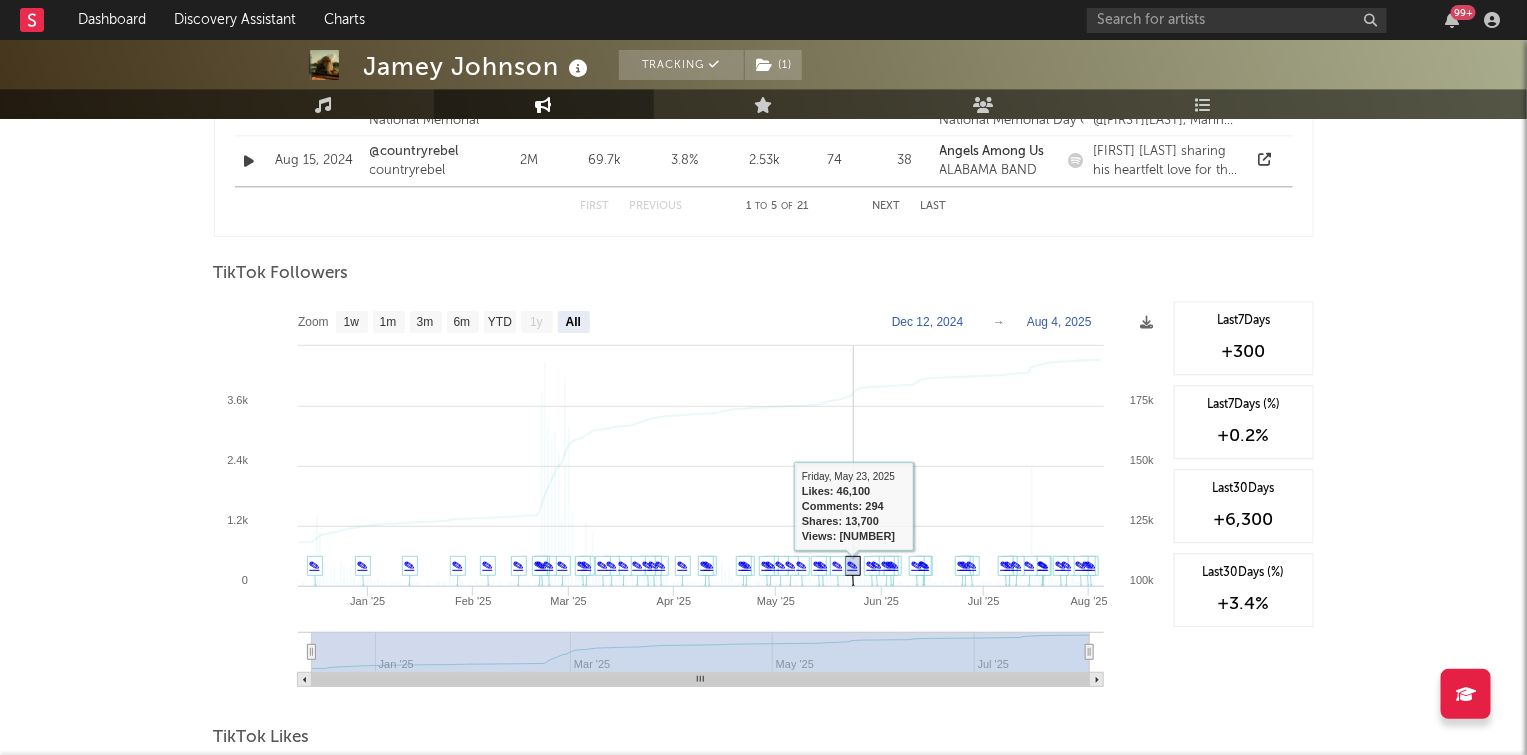 click on "✎" at bounding box center (853, 565) 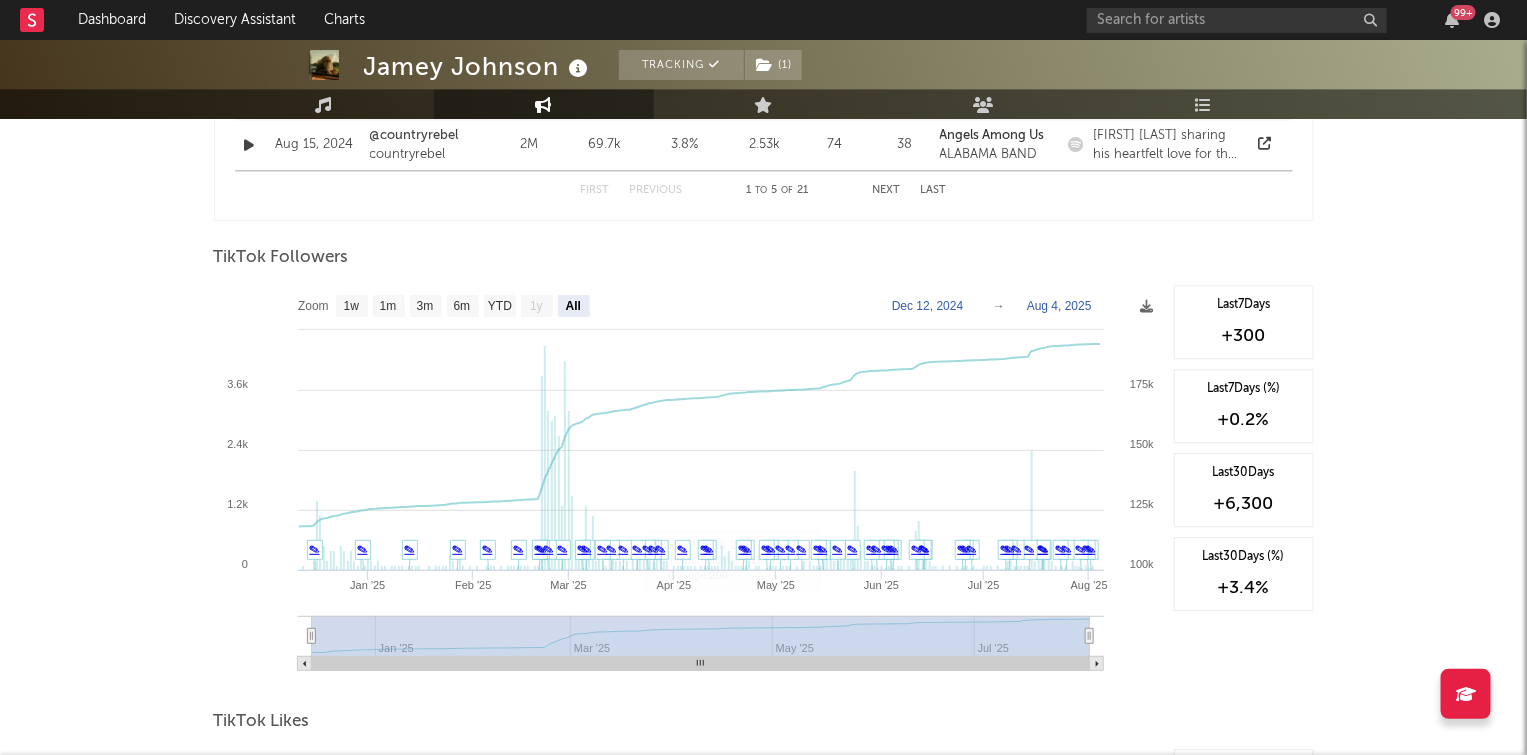 scroll, scrollTop: 1767, scrollLeft: 0, axis: vertical 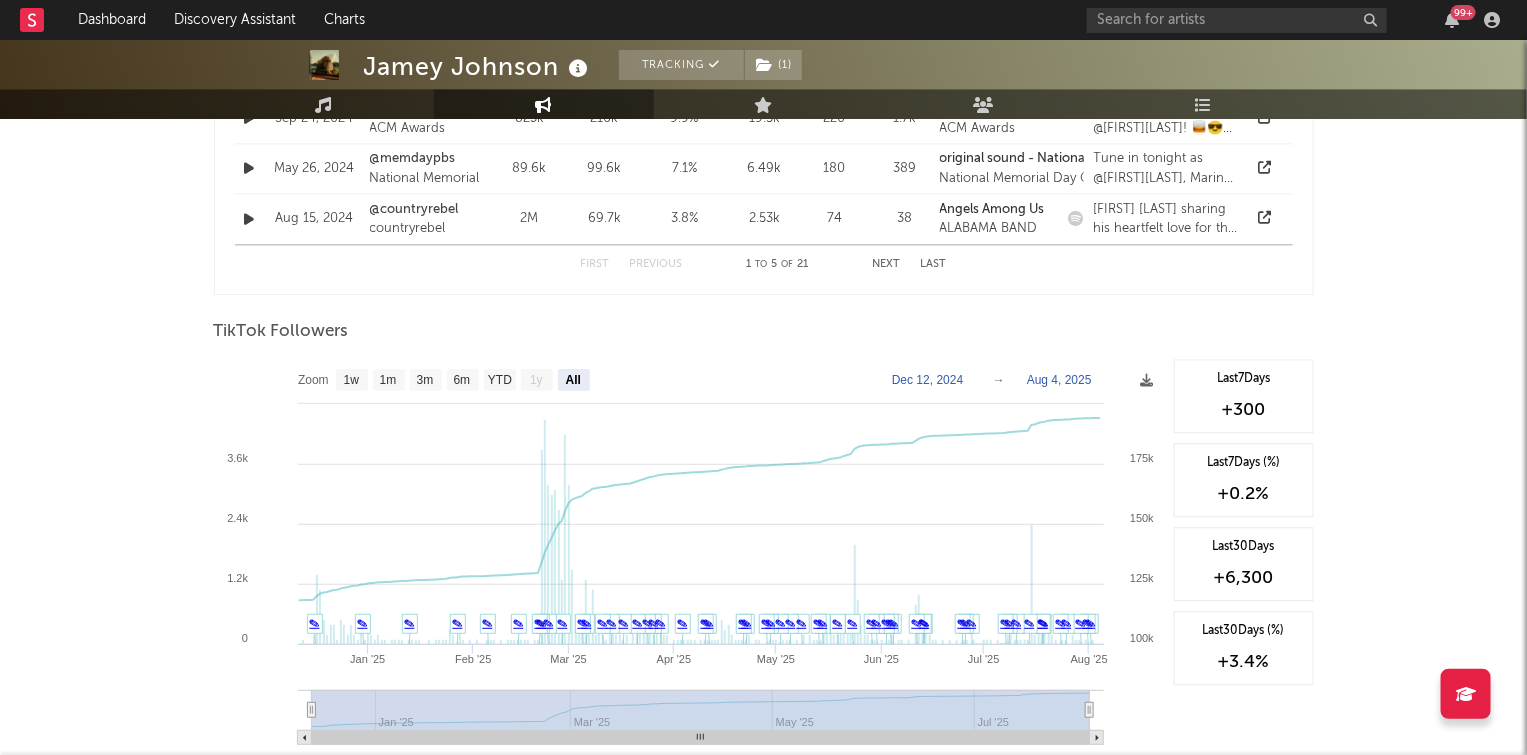 drag, startPoint x: 357, startPoint y: 683, endPoint x: 477, endPoint y: 677, distance: 120.14991 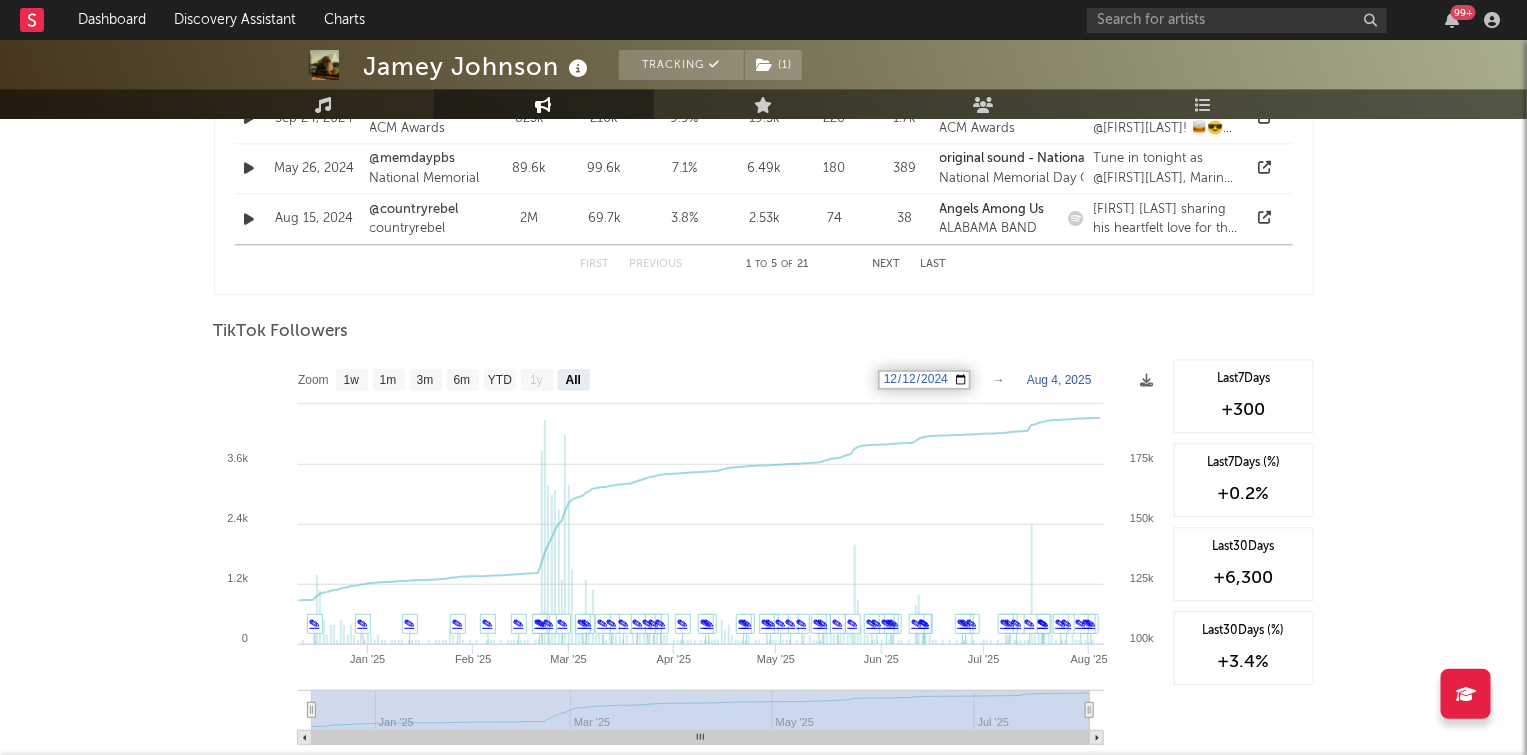 type on "2024-08-12" 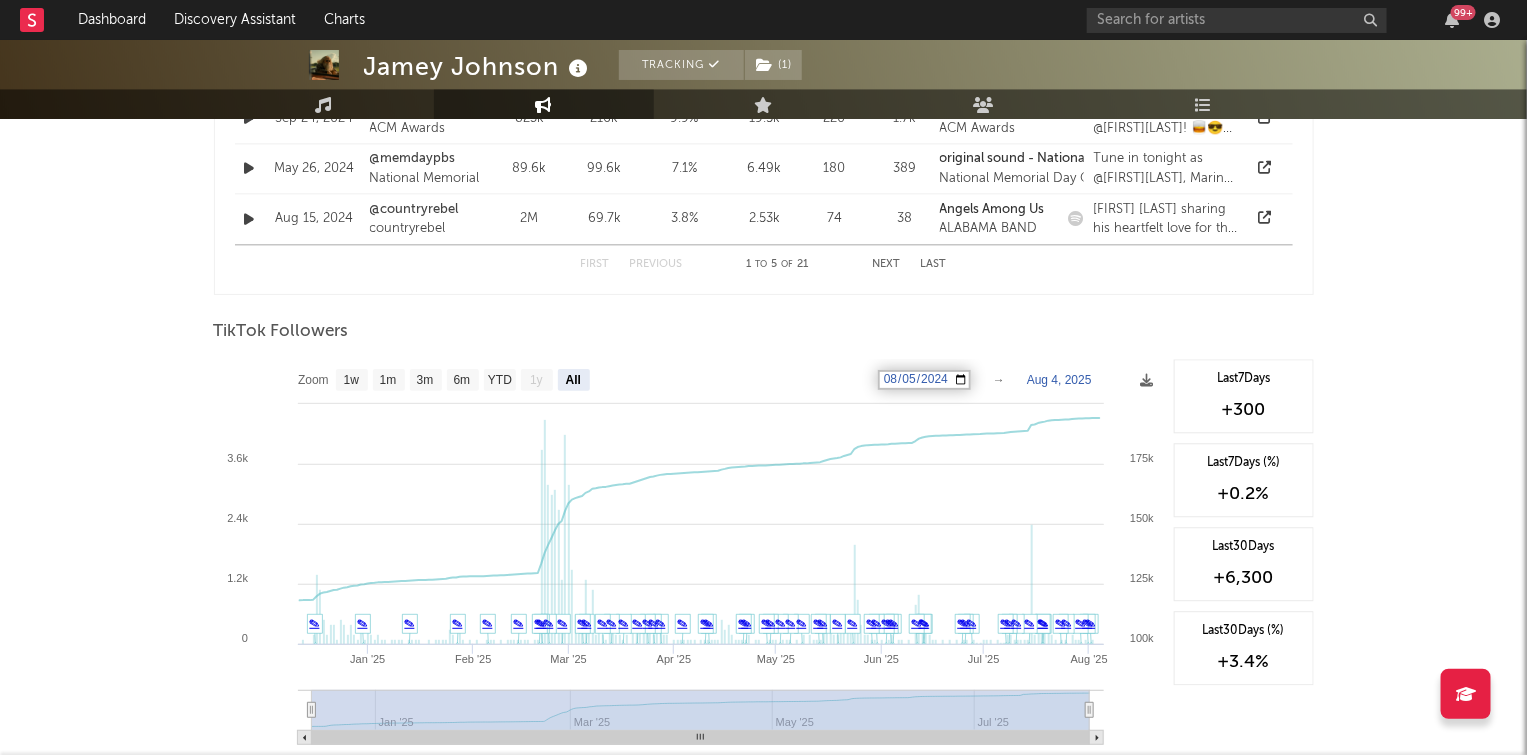 type on "2024-12-12" 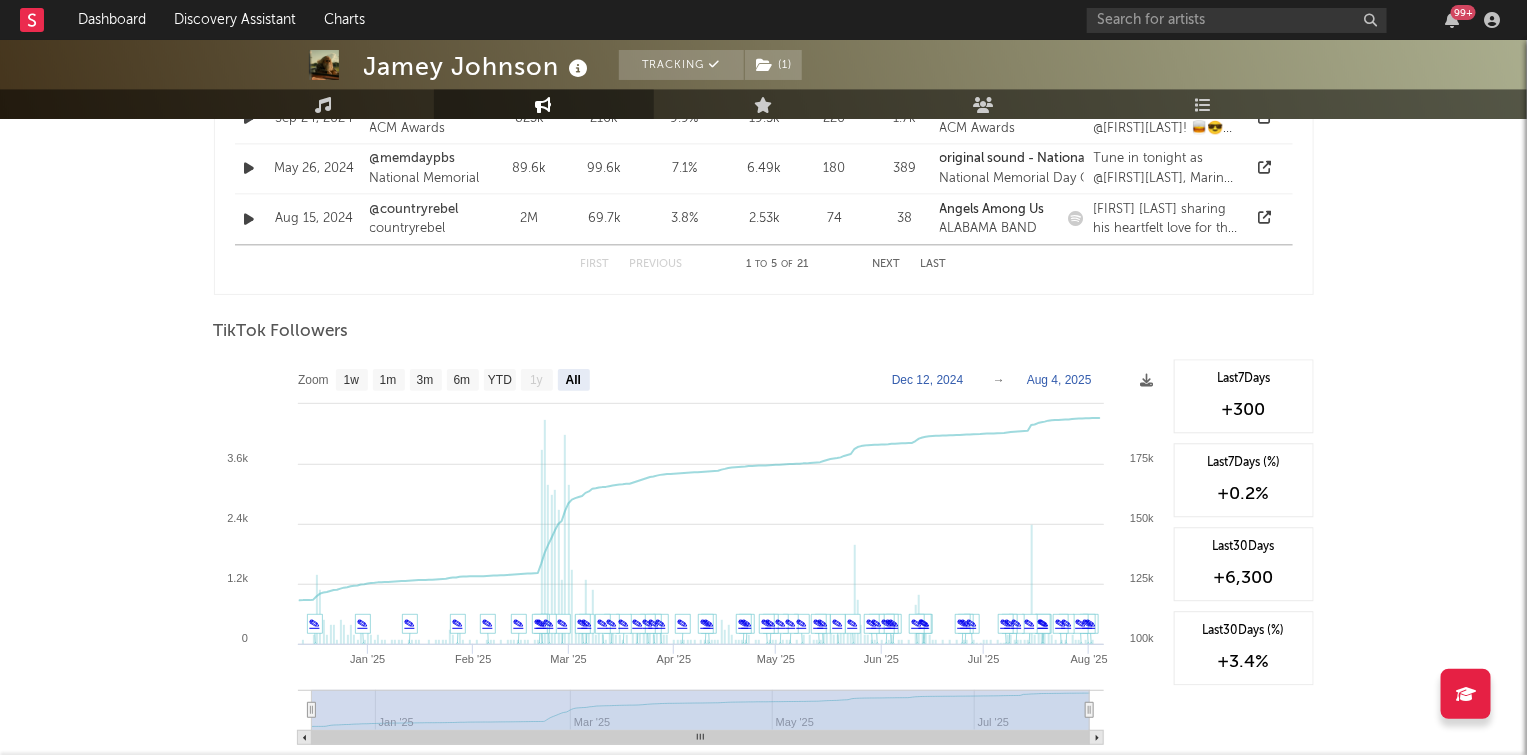 click on "TikTok Followers" at bounding box center (764, 332) 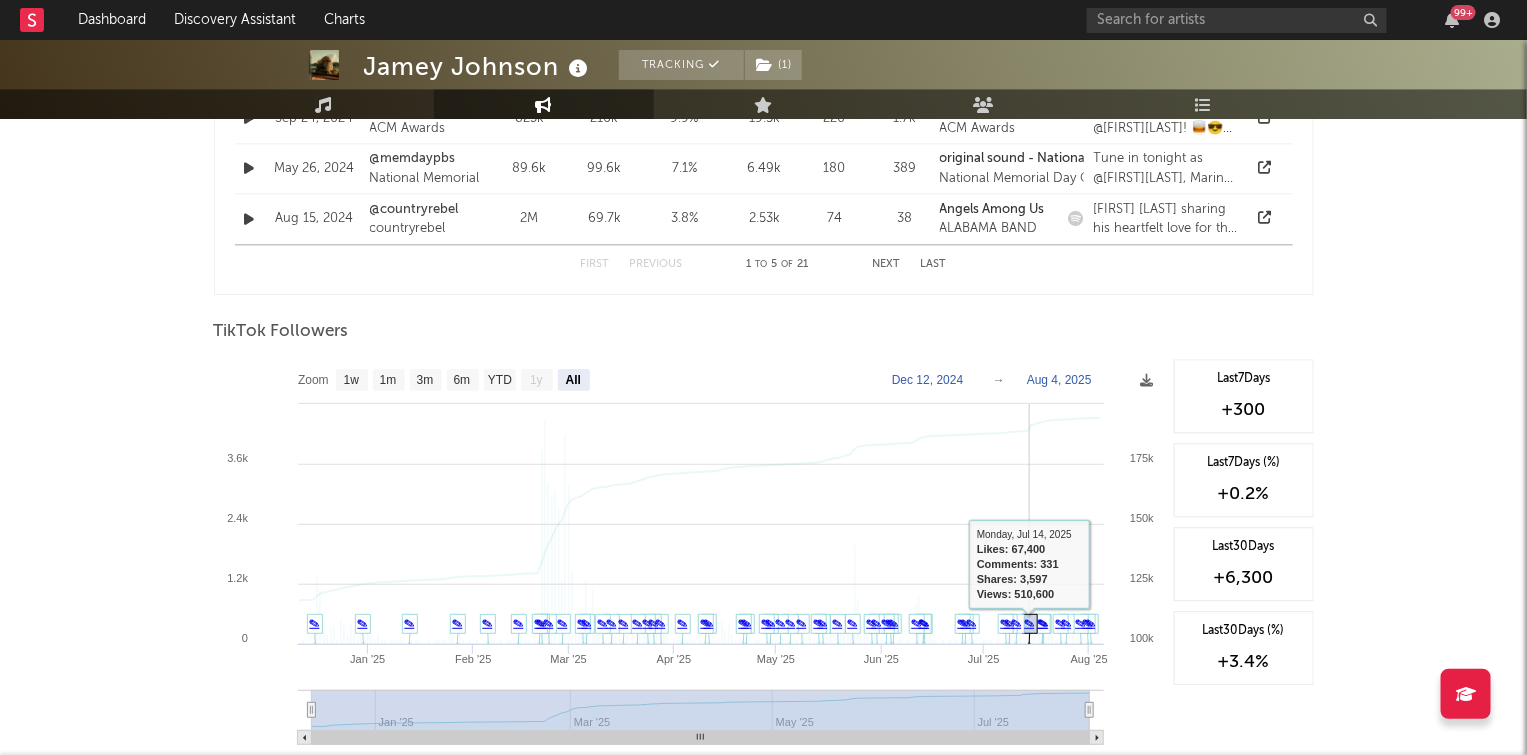 click 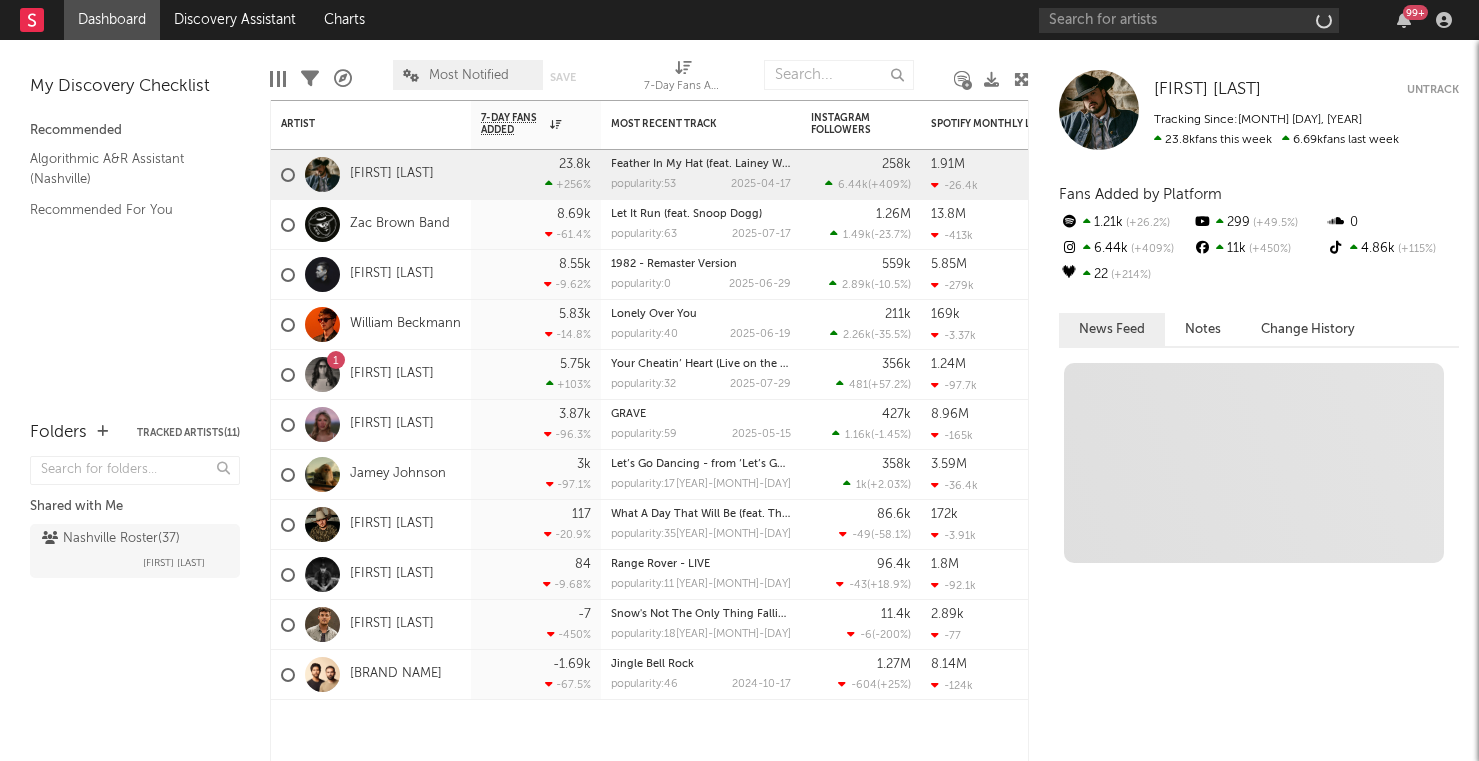 scroll, scrollTop: 0, scrollLeft: 0, axis: both 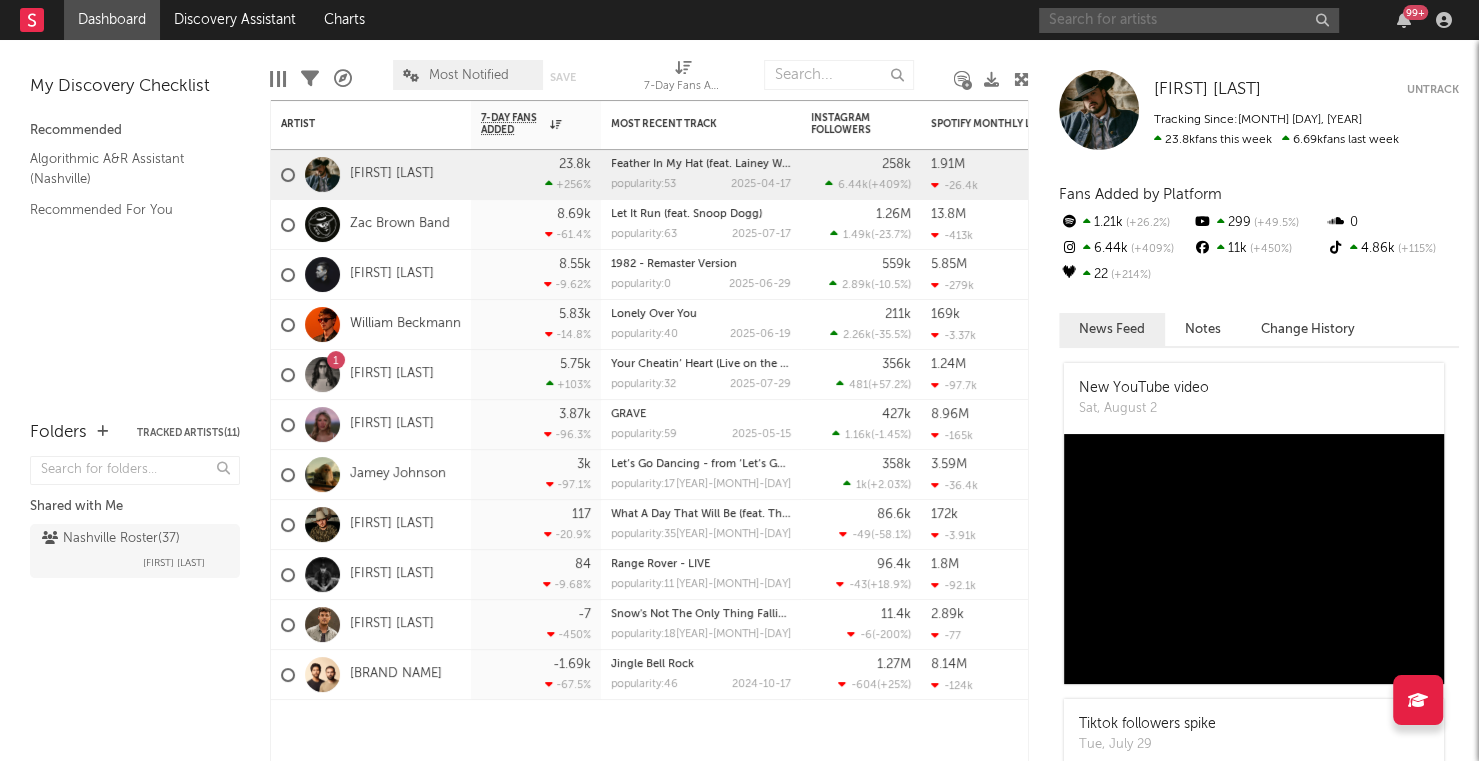 click at bounding box center (1189, 20) 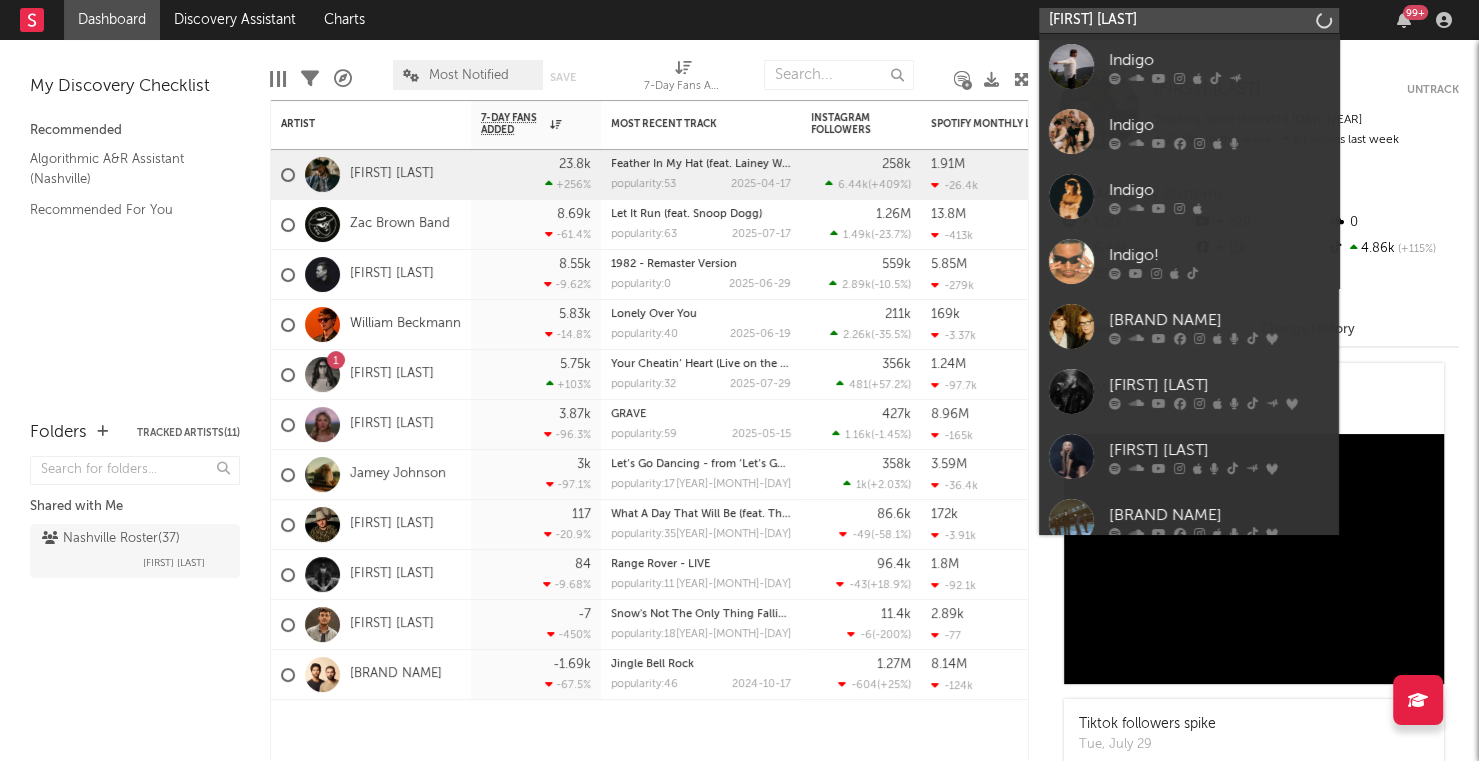 type on "indigo sam barber" 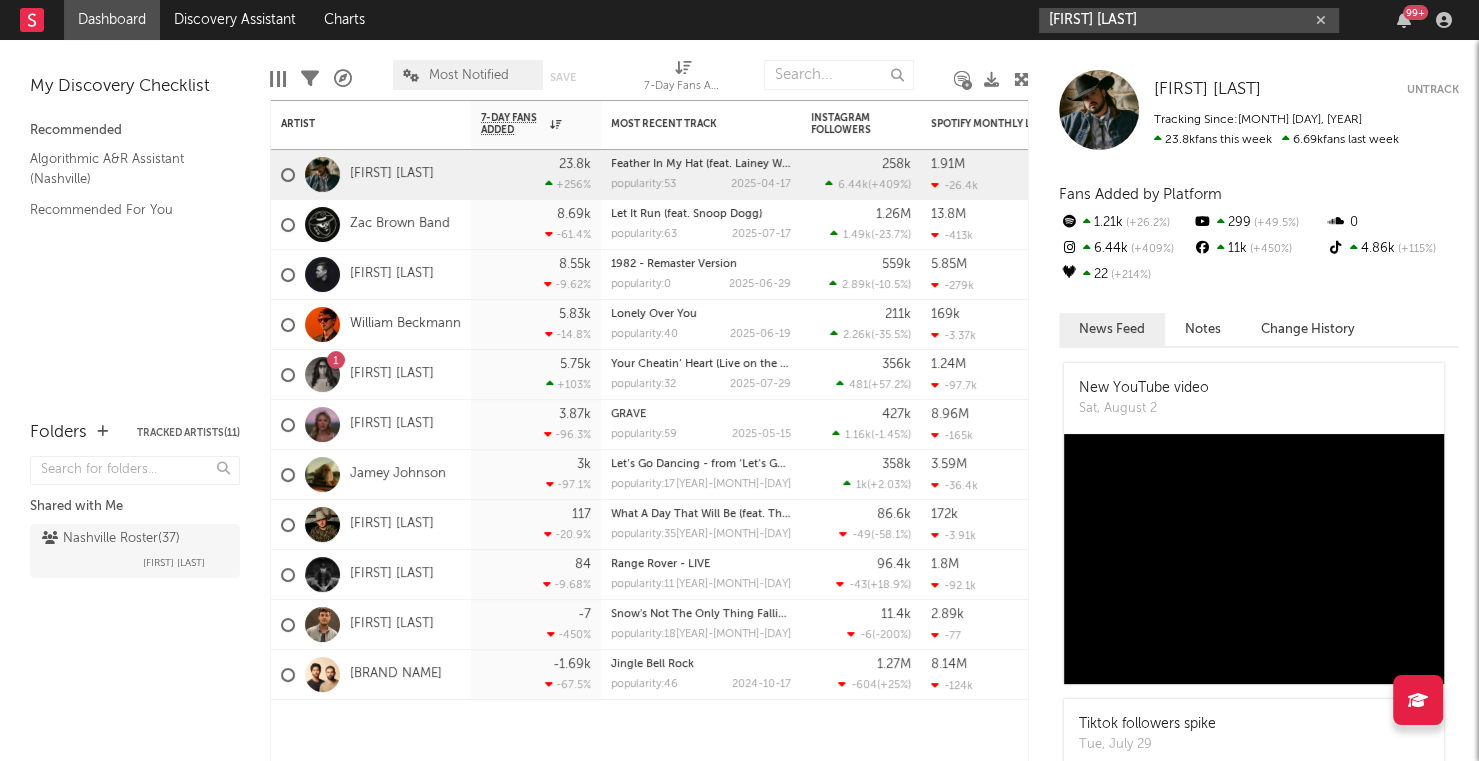 drag, startPoint x: 1187, startPoint y: 22, endPoint x: 960, endPoint y: 21, distance: 227.0022 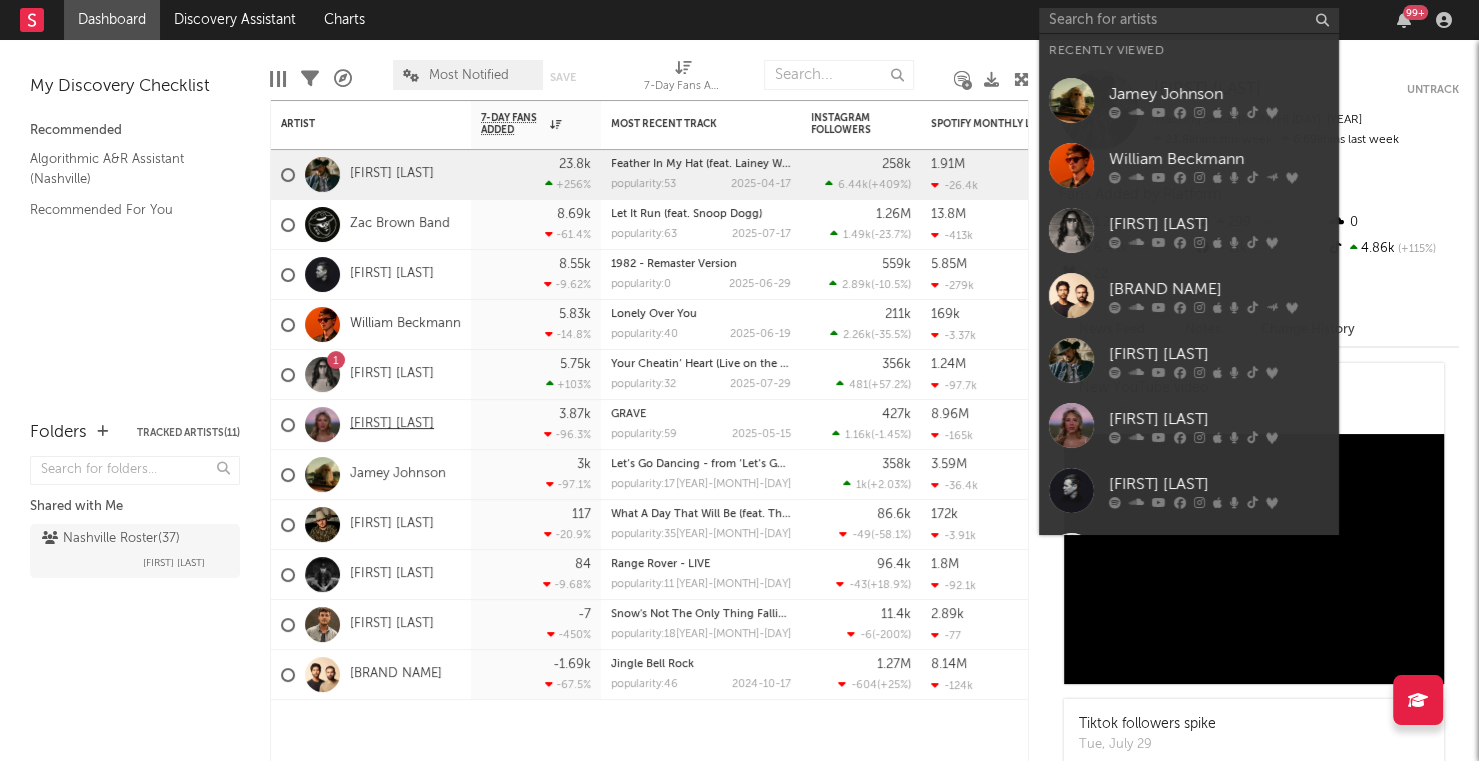 click on "[FIRST] [LAST]" at bounding box center [392, 424] 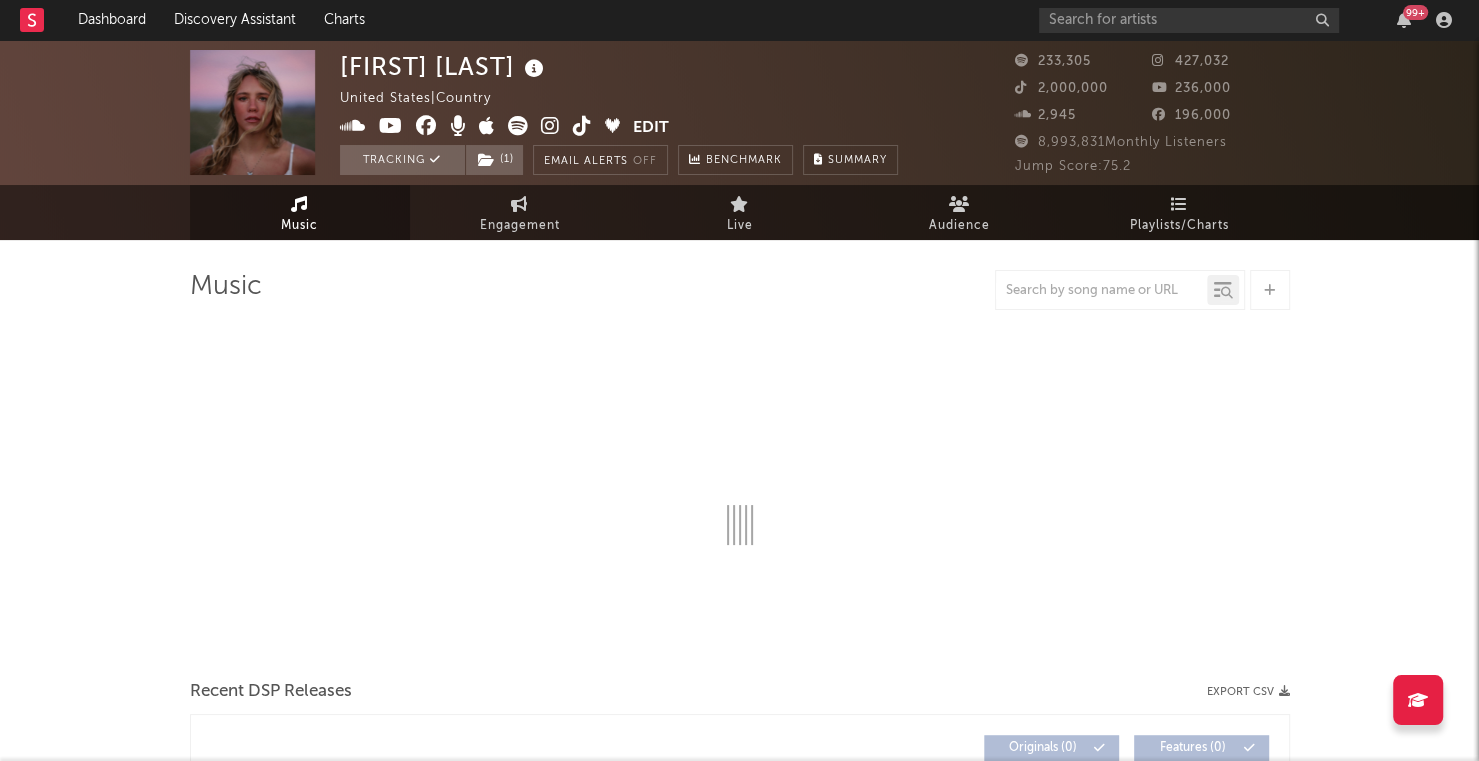 select on "6m" 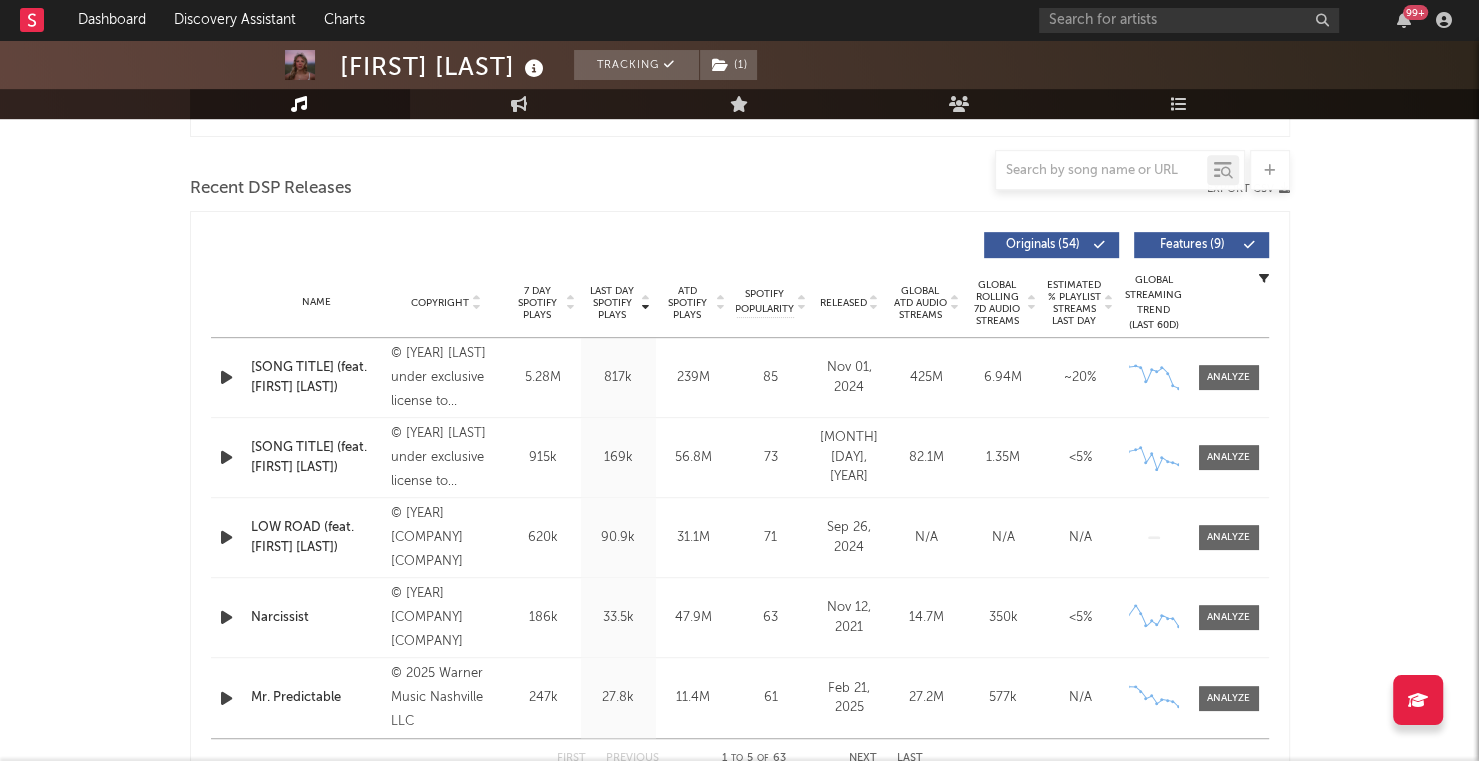 scroll, scrollTop: 660, scrollLeft: 0, axis: vertical 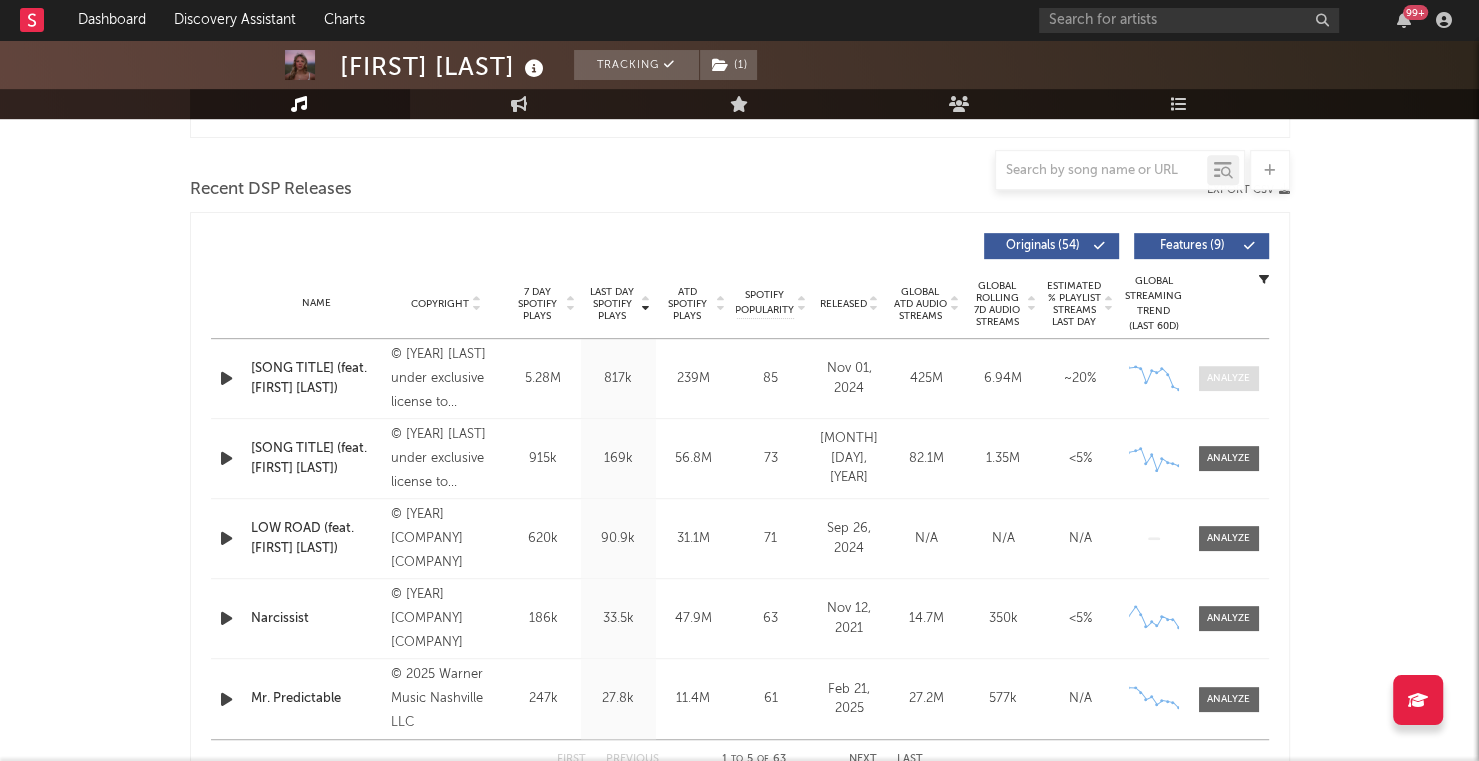 click at bounding box center [1228, 378] 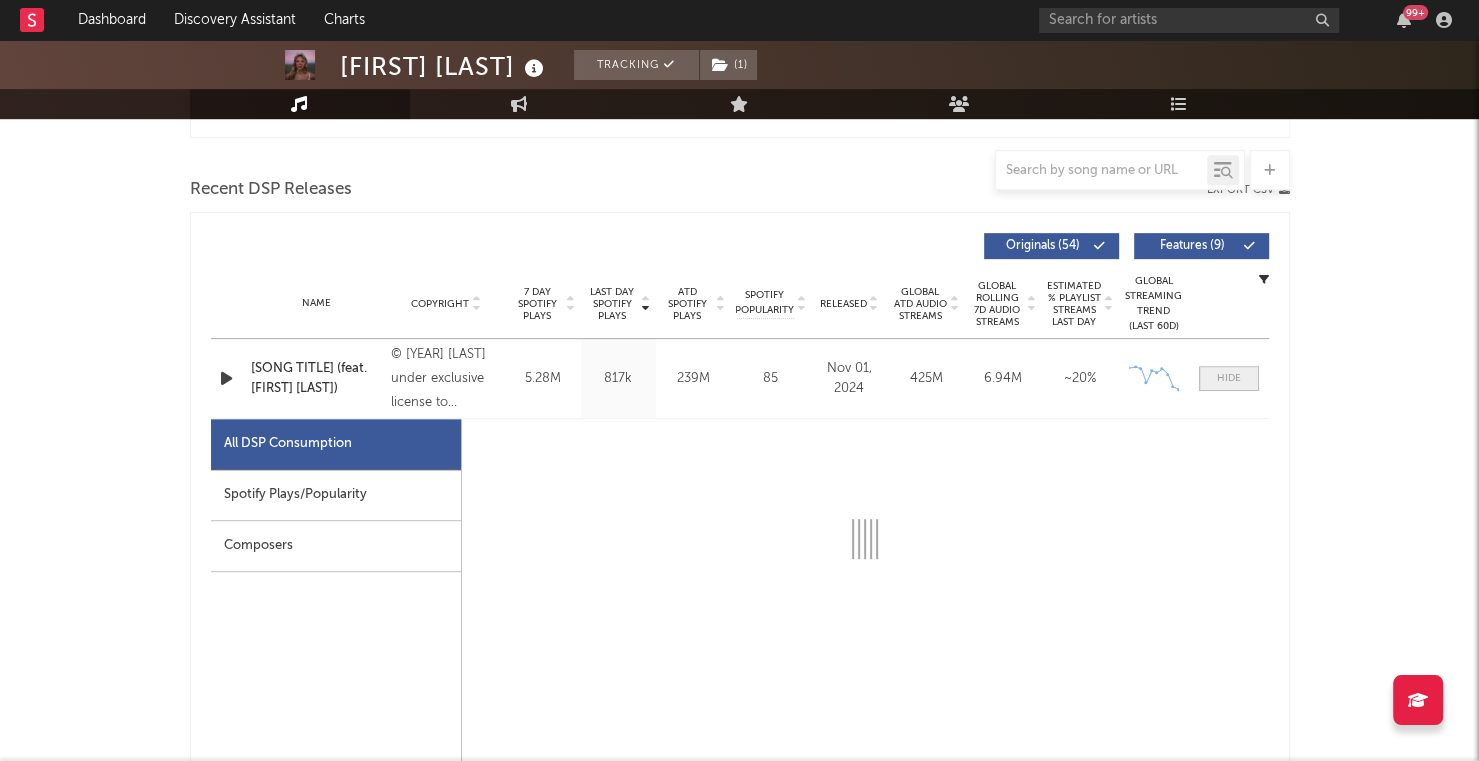 select on "6m" 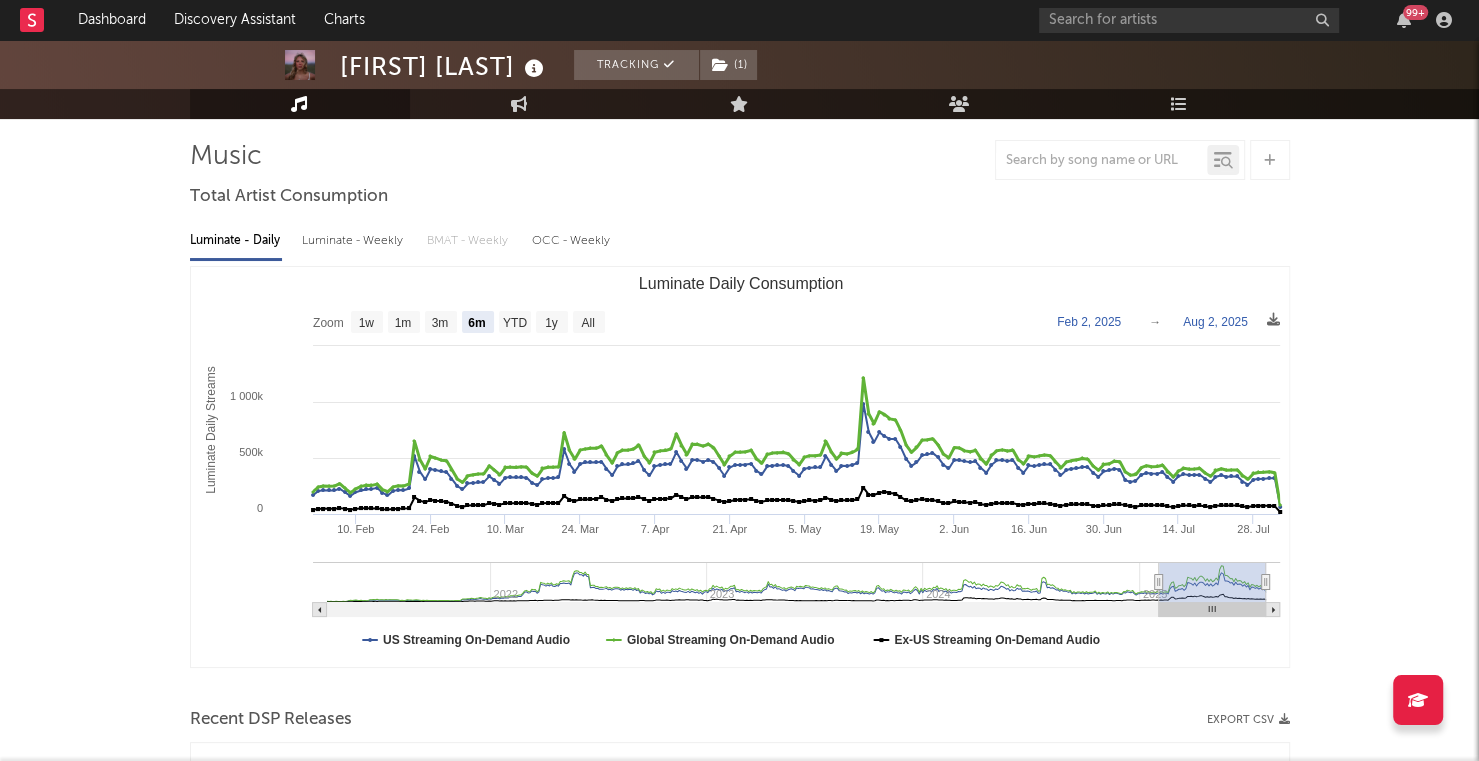 scroll, scrollTop: 0, scrollLeft: 0, axis: both 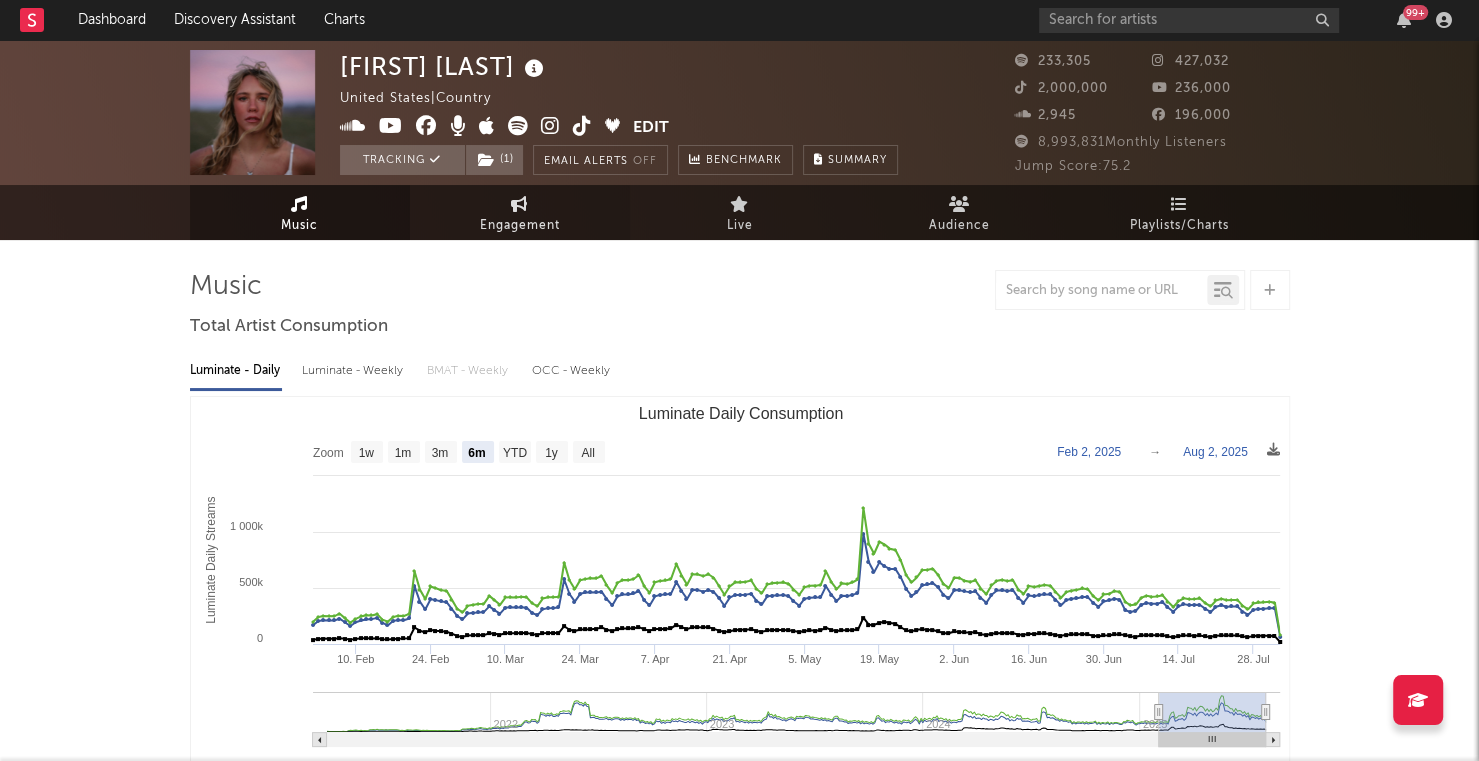 click on "Engagement" at bounding box center (520, 226) 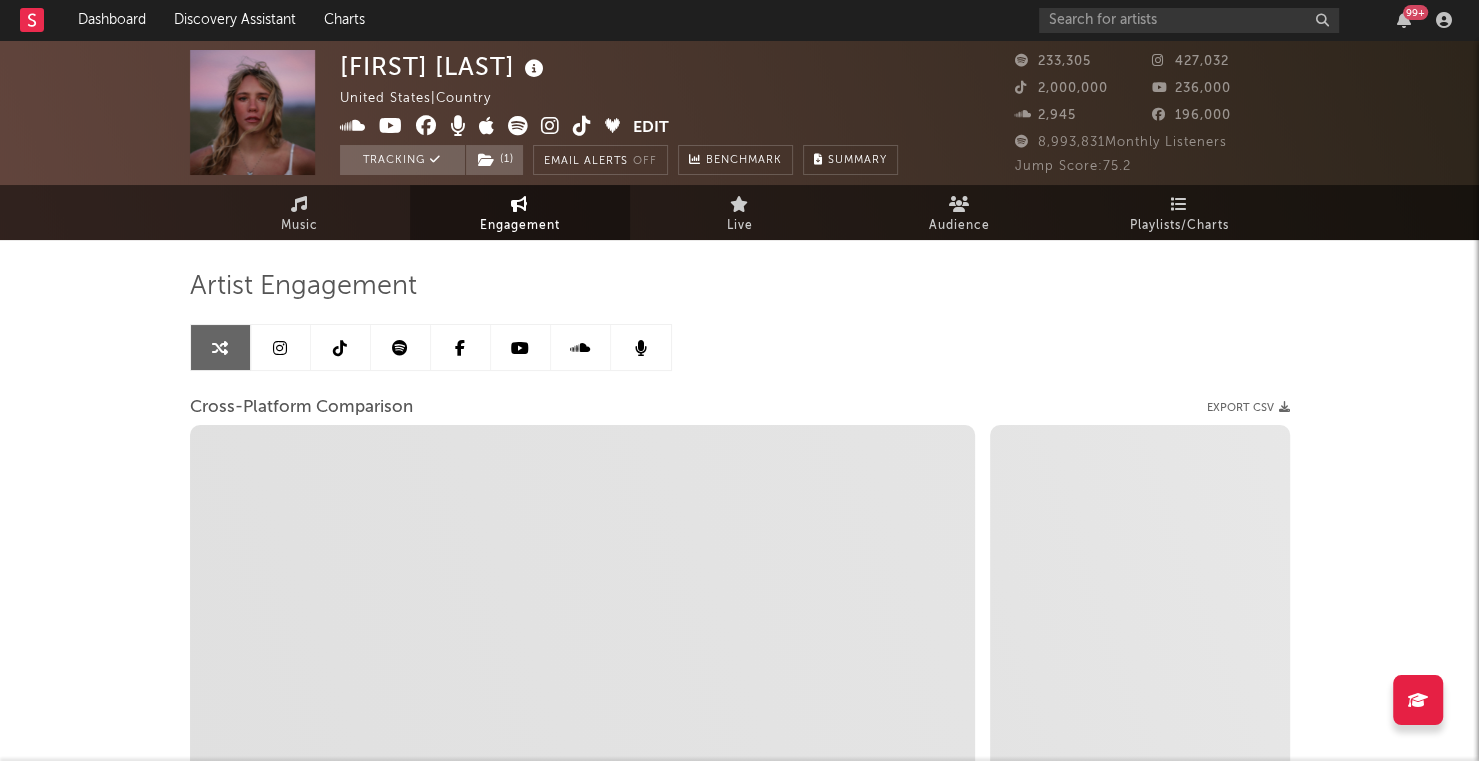 scroll, scrollTop: 7, scrollLeft: 0, axis: vertical 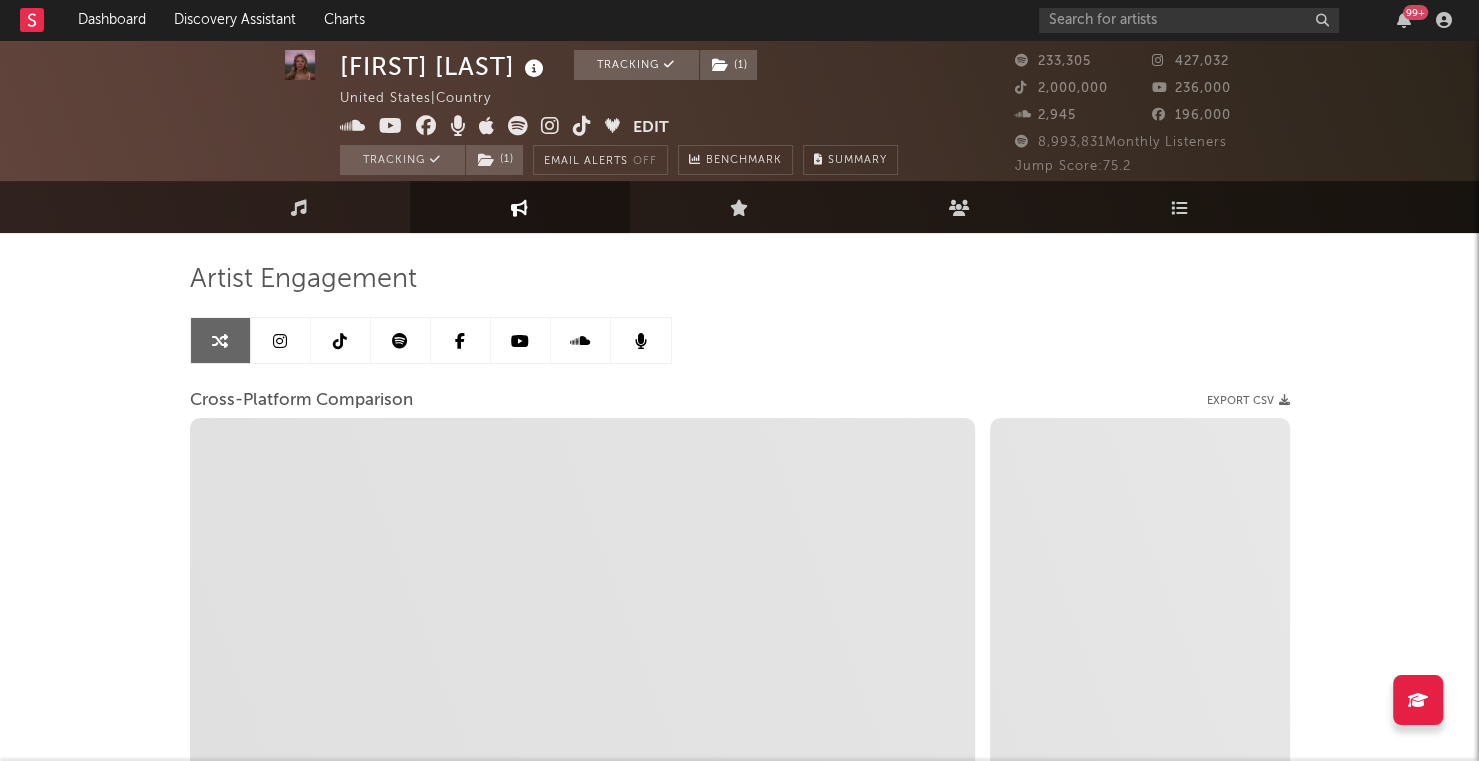 click at bounding box center (341, 340) 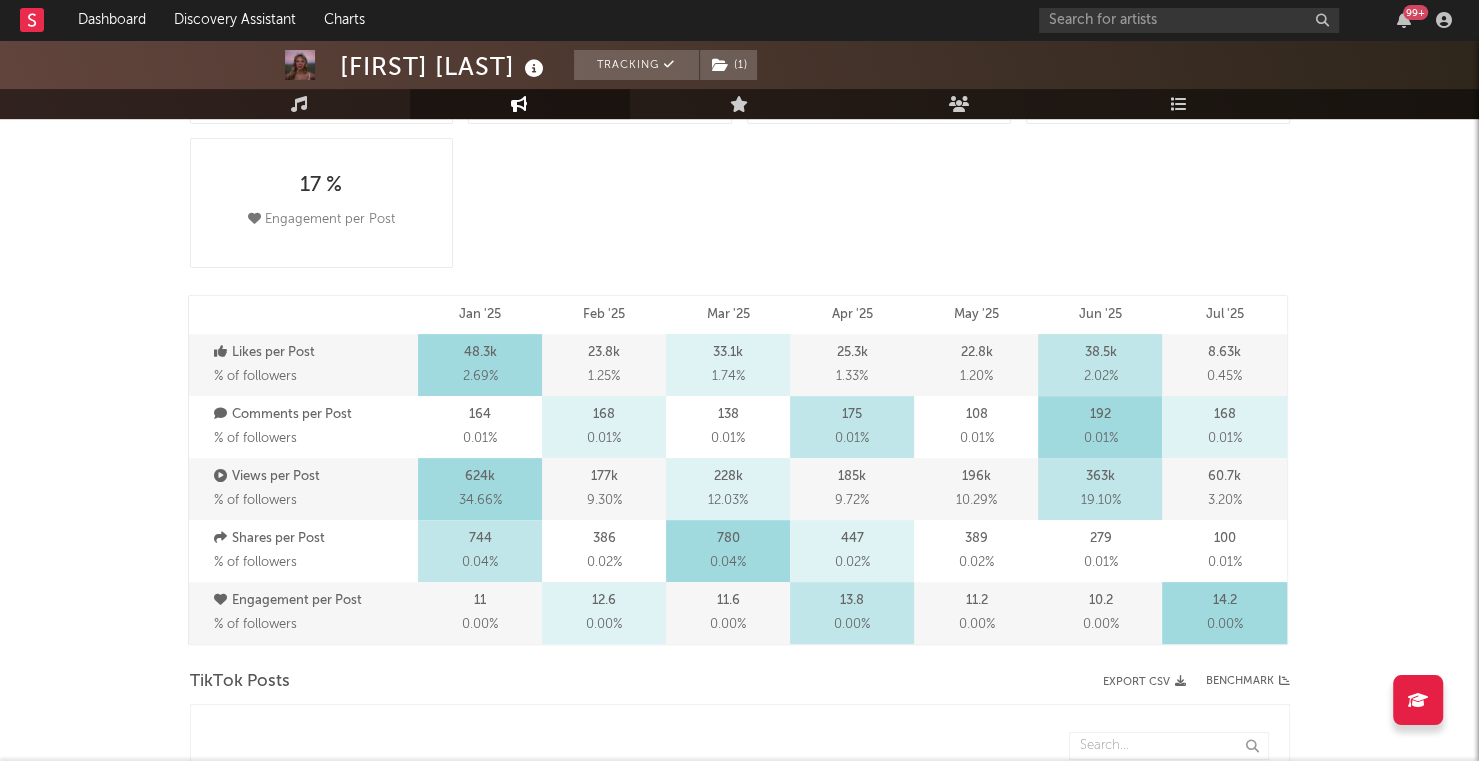 select on "6m" 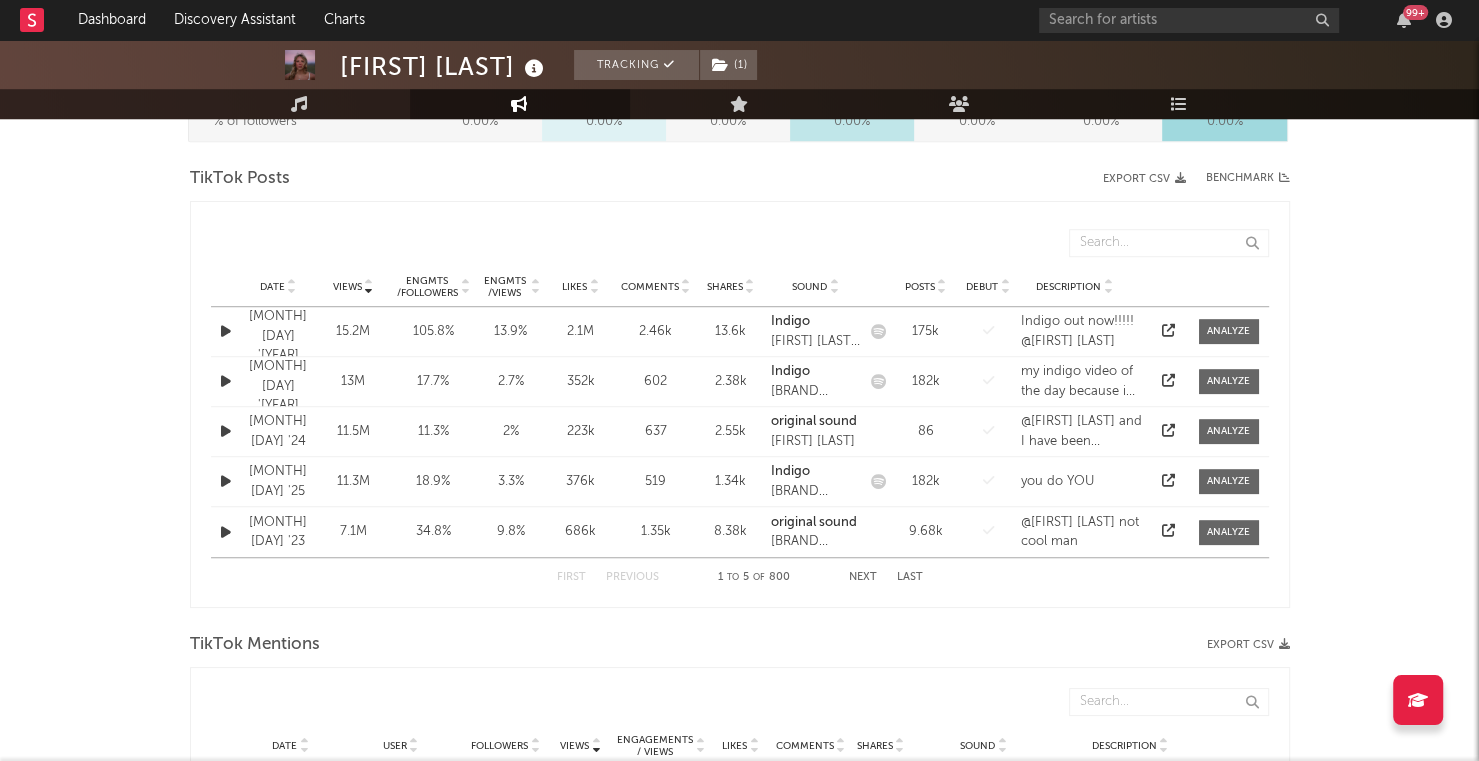 scroll, scrollTop: 975, scrollLeft: 0, axis: vertical 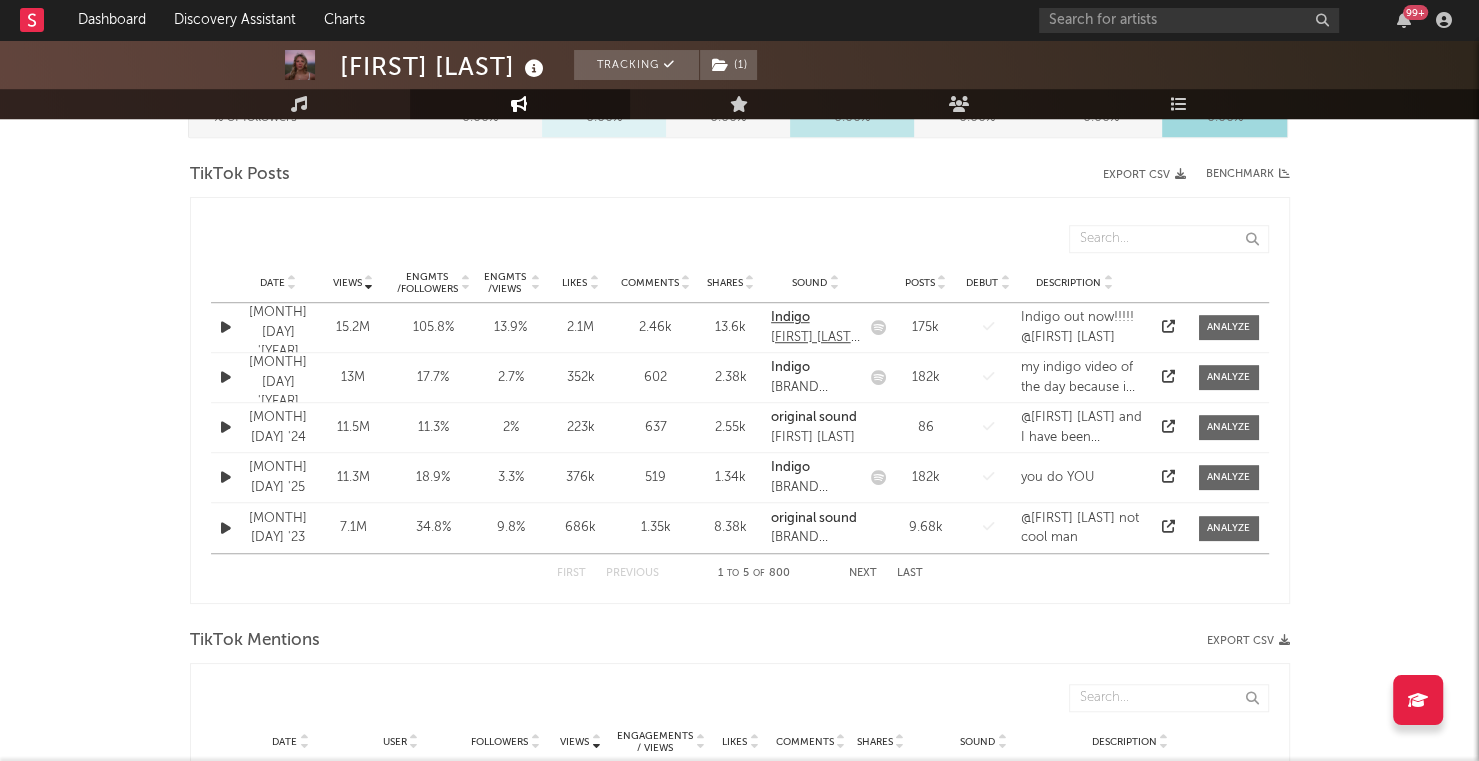 click on "Indigo" at bounding box center (816, 318) 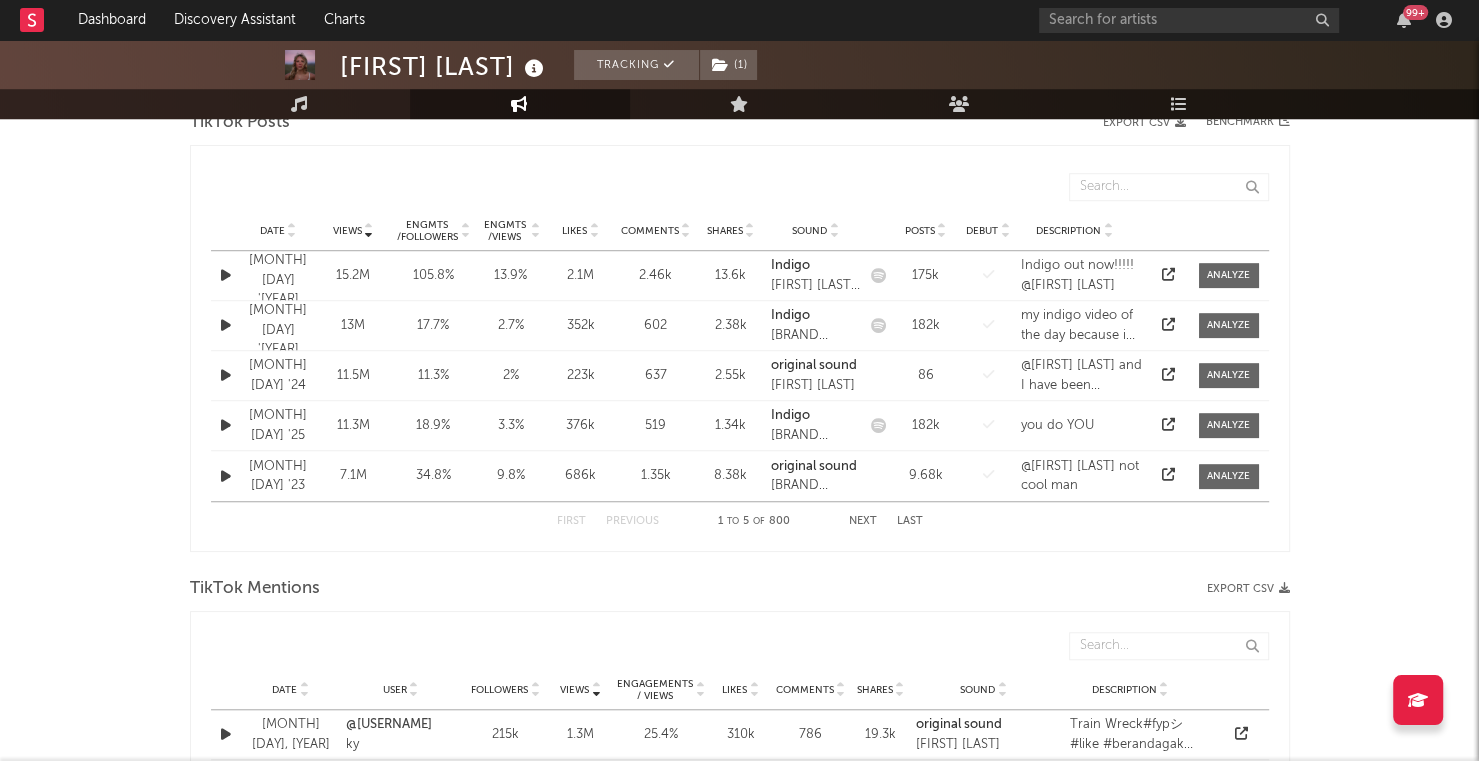 scroll, scrollTop: 1026, scrollLeft: 0, axis: vertical 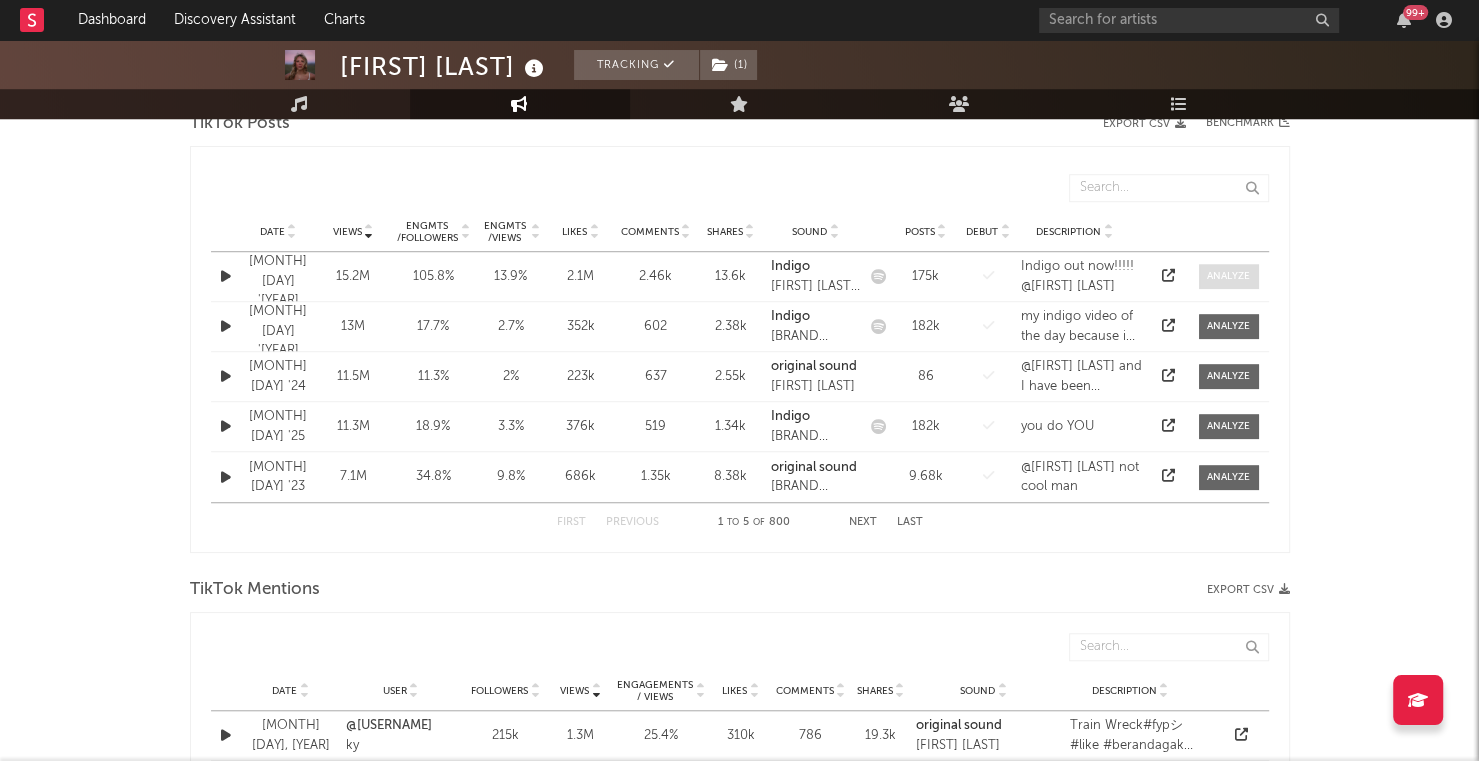 click at bounding box center (1228, 276) 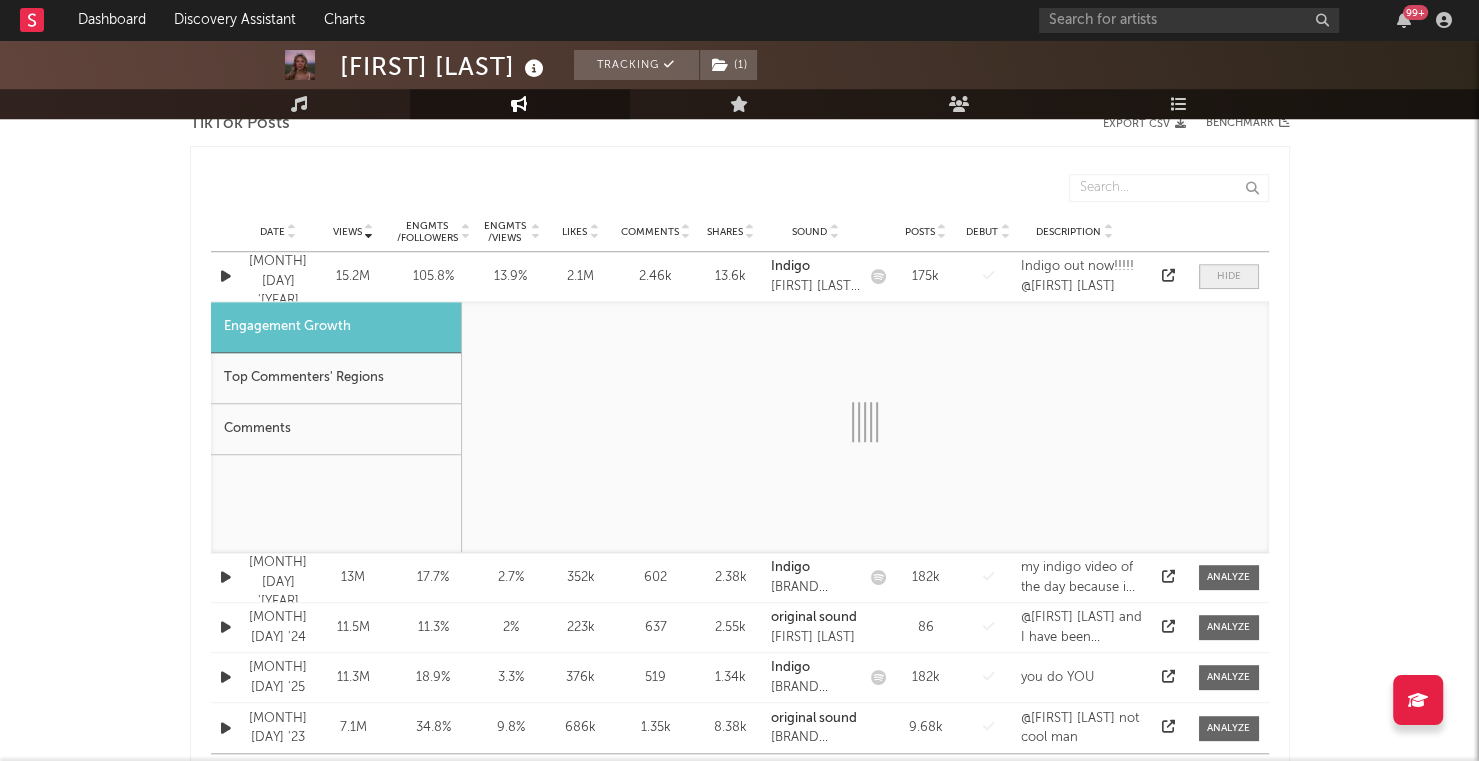 select on "1m" 